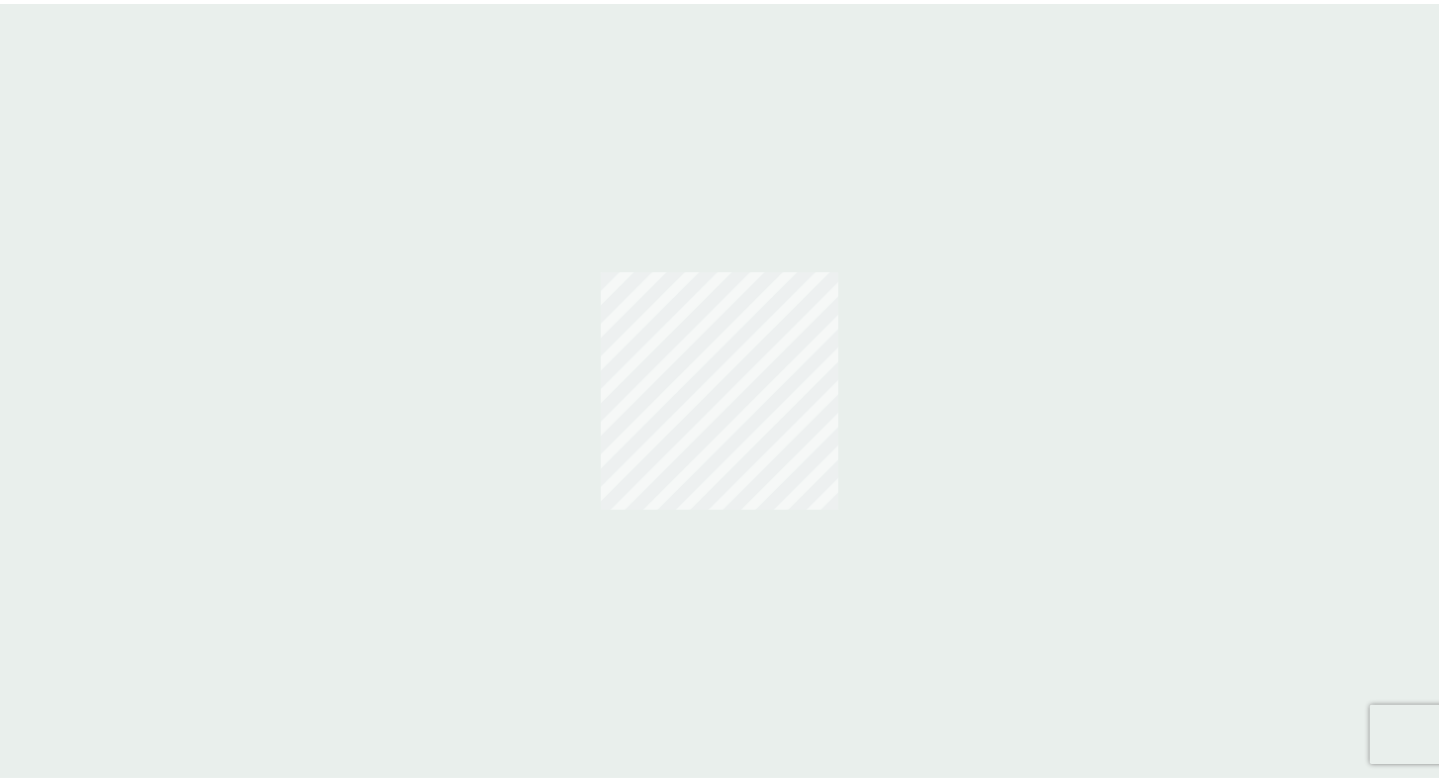 scroll, scrollTop: 0, scrollLeft: 0, axis: both 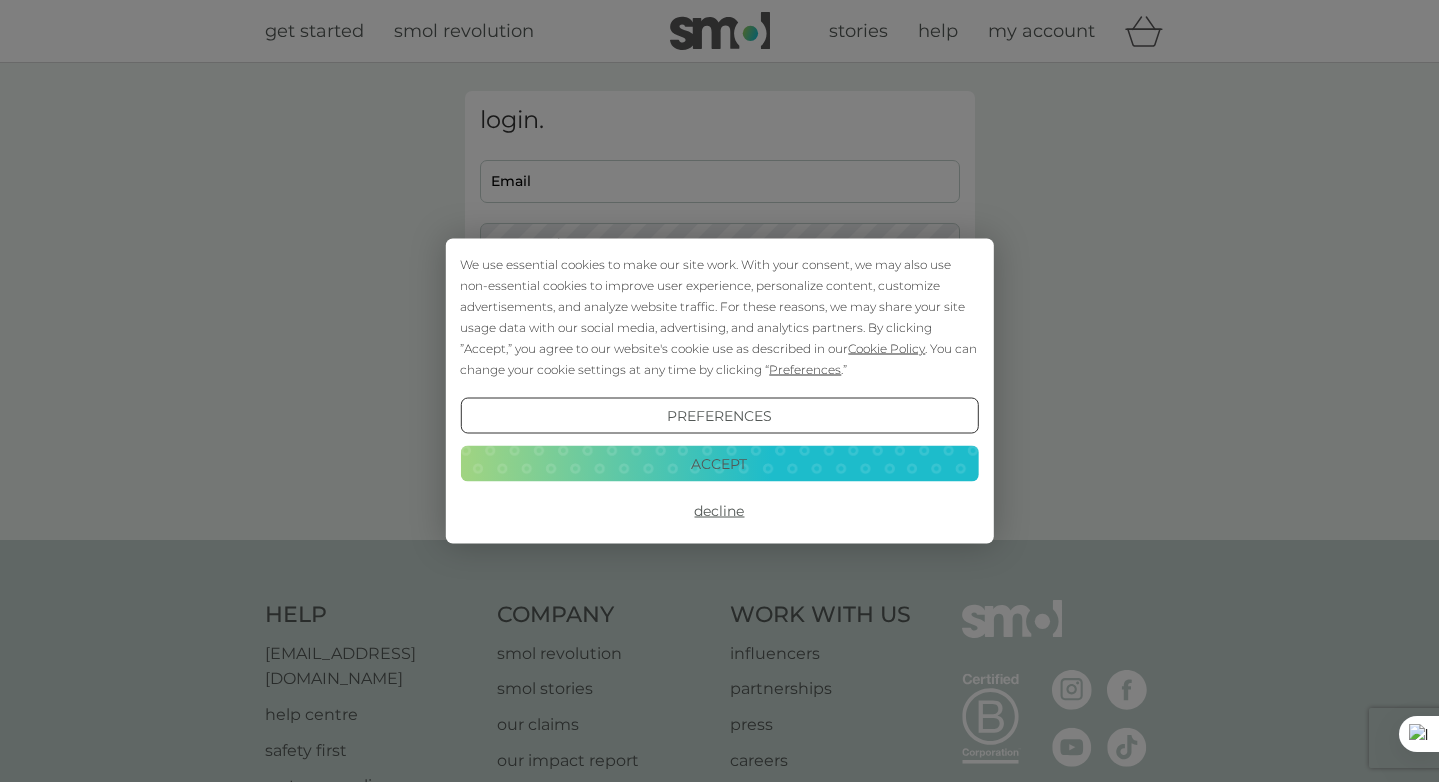 click on "Accept" at bounding box center [719, 463] 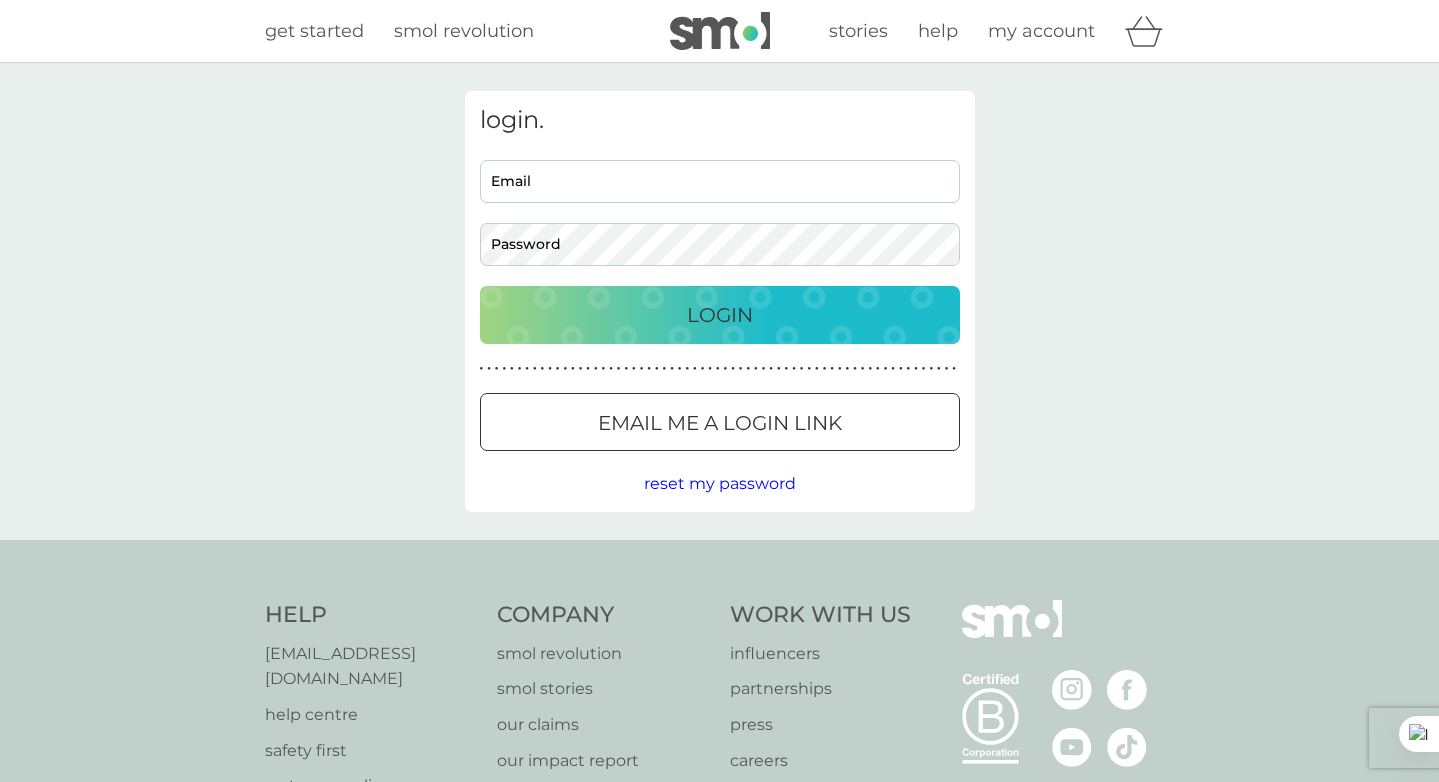 scroll, scrollTop: 0, scrollLeft: 0, axis: both 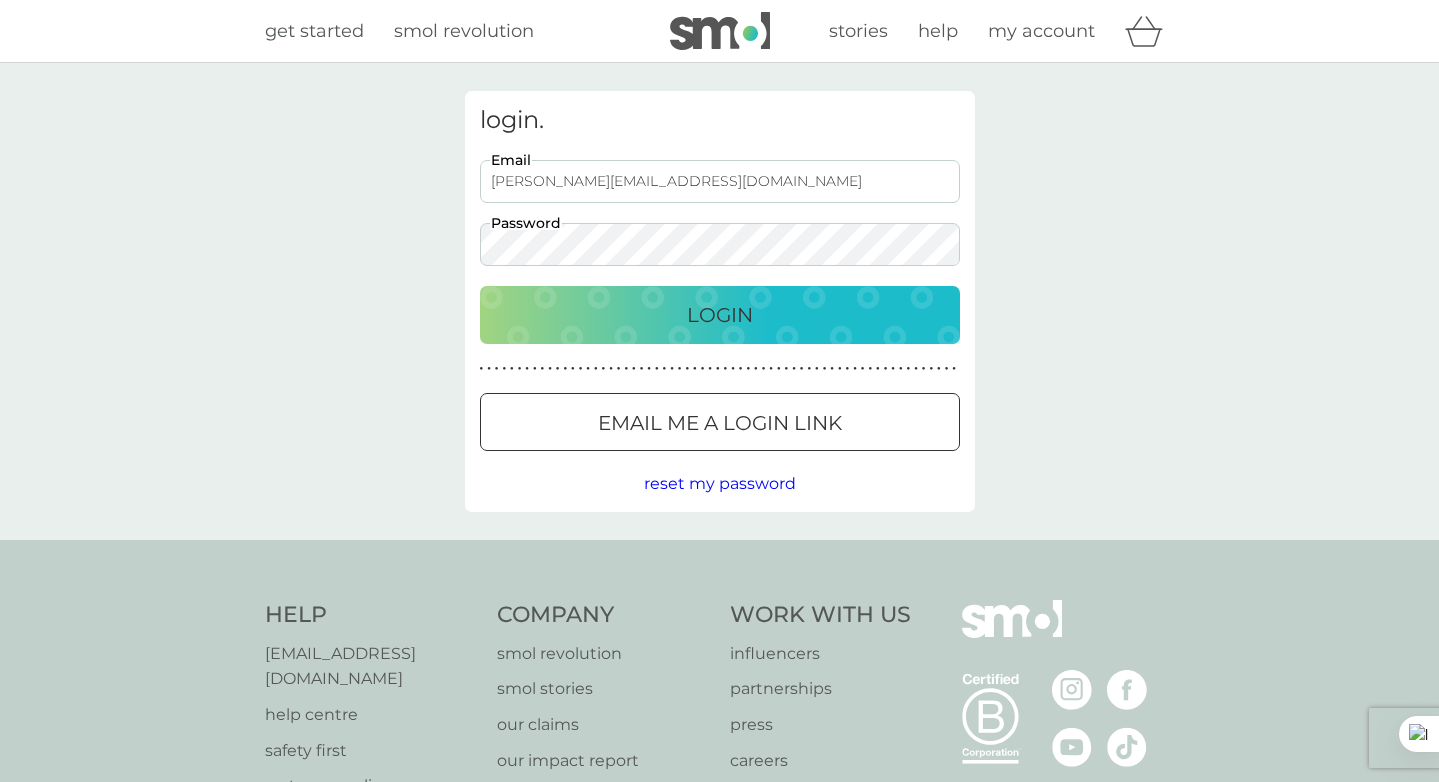 click on "login. monica@chasingthelight.uk Email Password Login ● ● ● ● ● ● ● ● ● ● ● ● ● ● ● ● ● ● ● ● ● ● ● ● ● ● ● ● ● ● ● ● ● ● ● ● ● ● ● ● ● ● ● ● ● ● ● ● ● ● ● ● ● ● ● ● ● ● ● ● ● ● ● ● ● ● ● ● ● ● Email me a login link reset my password" at bounding box center [719, 301] 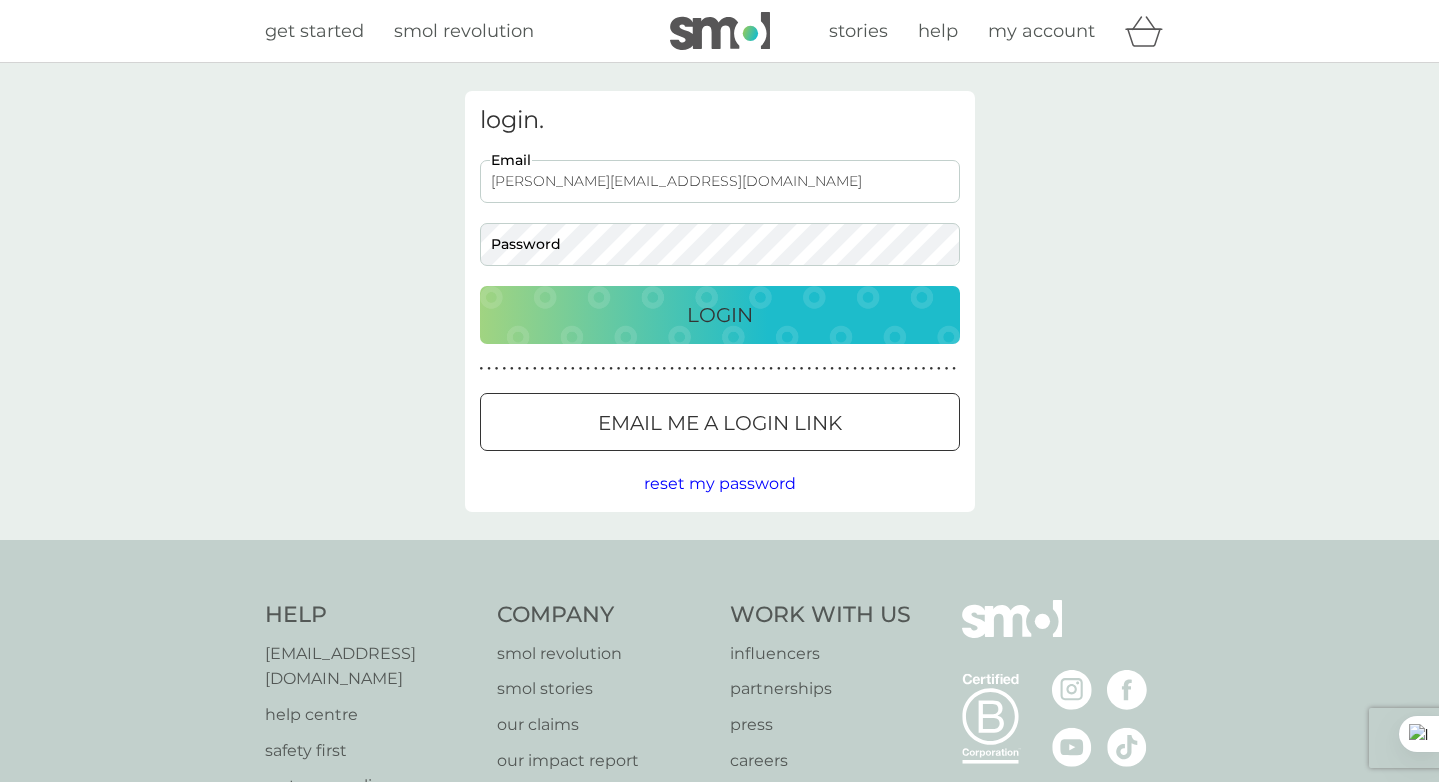 click on "monica@chasingthelight.uk" at bounding box center [720, 181] 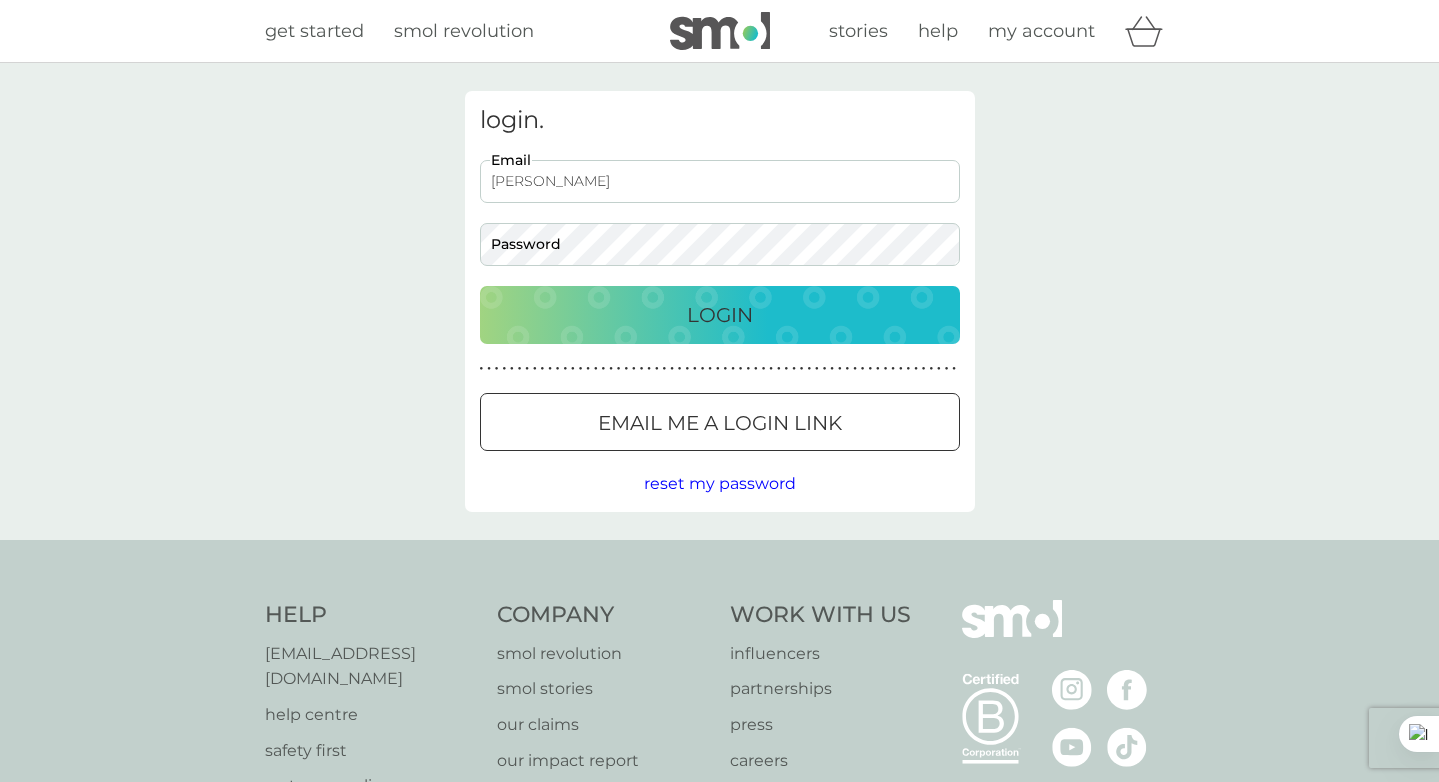 type on "[PERSON_NAME][EMAIL_ADDRESS][DOMAIN_NAME]" 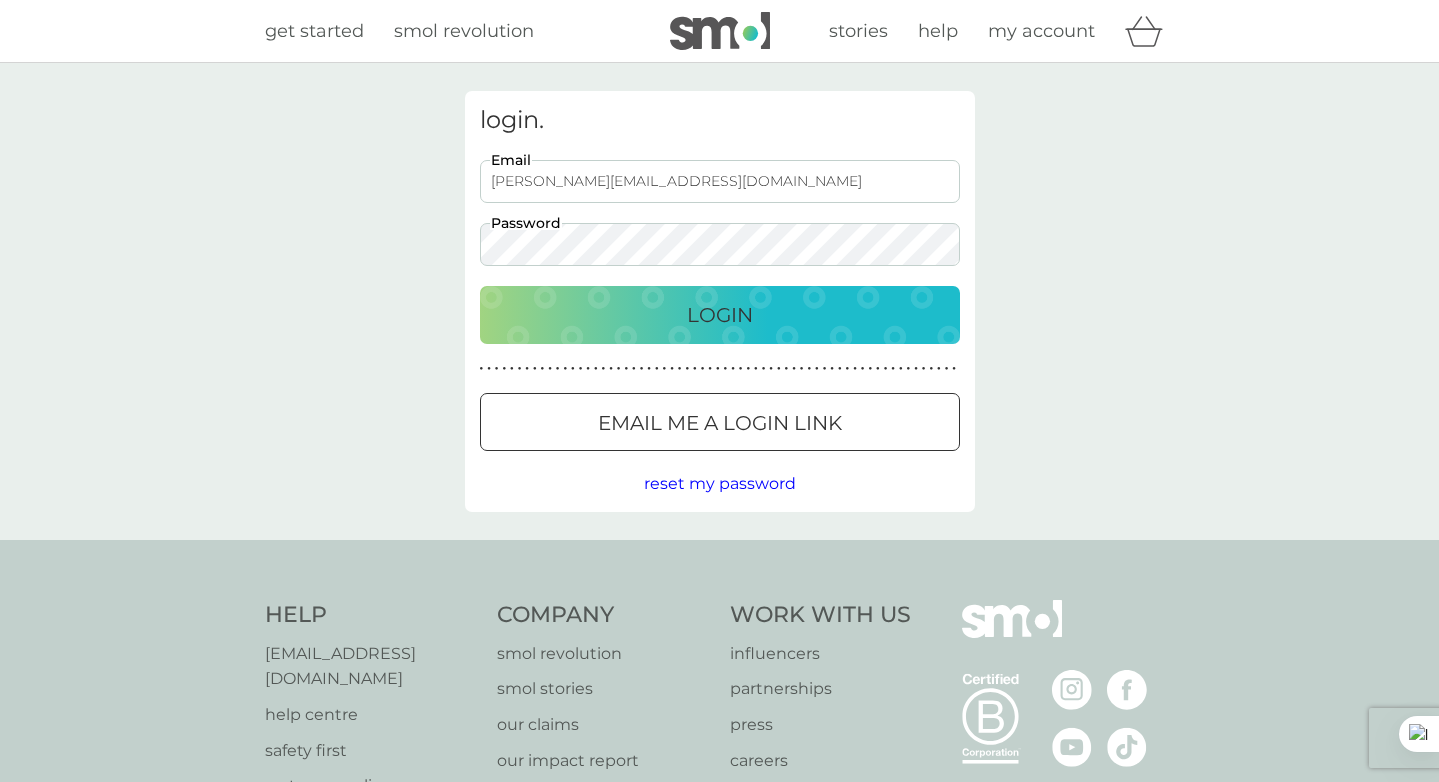 click on "Login" at bounding box center [720, 315] 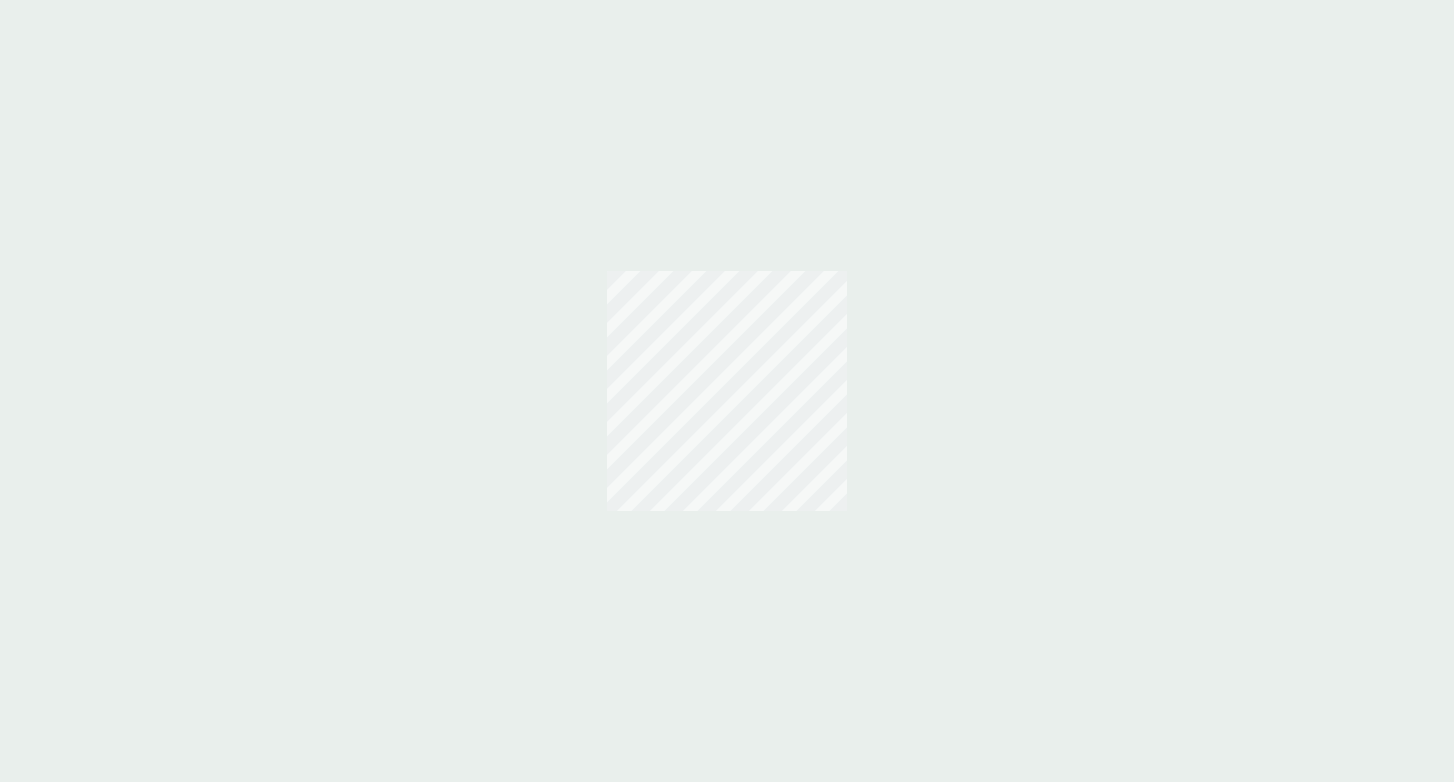 scroll, scrollTop: 0, scrollLeft: 0, axis: both 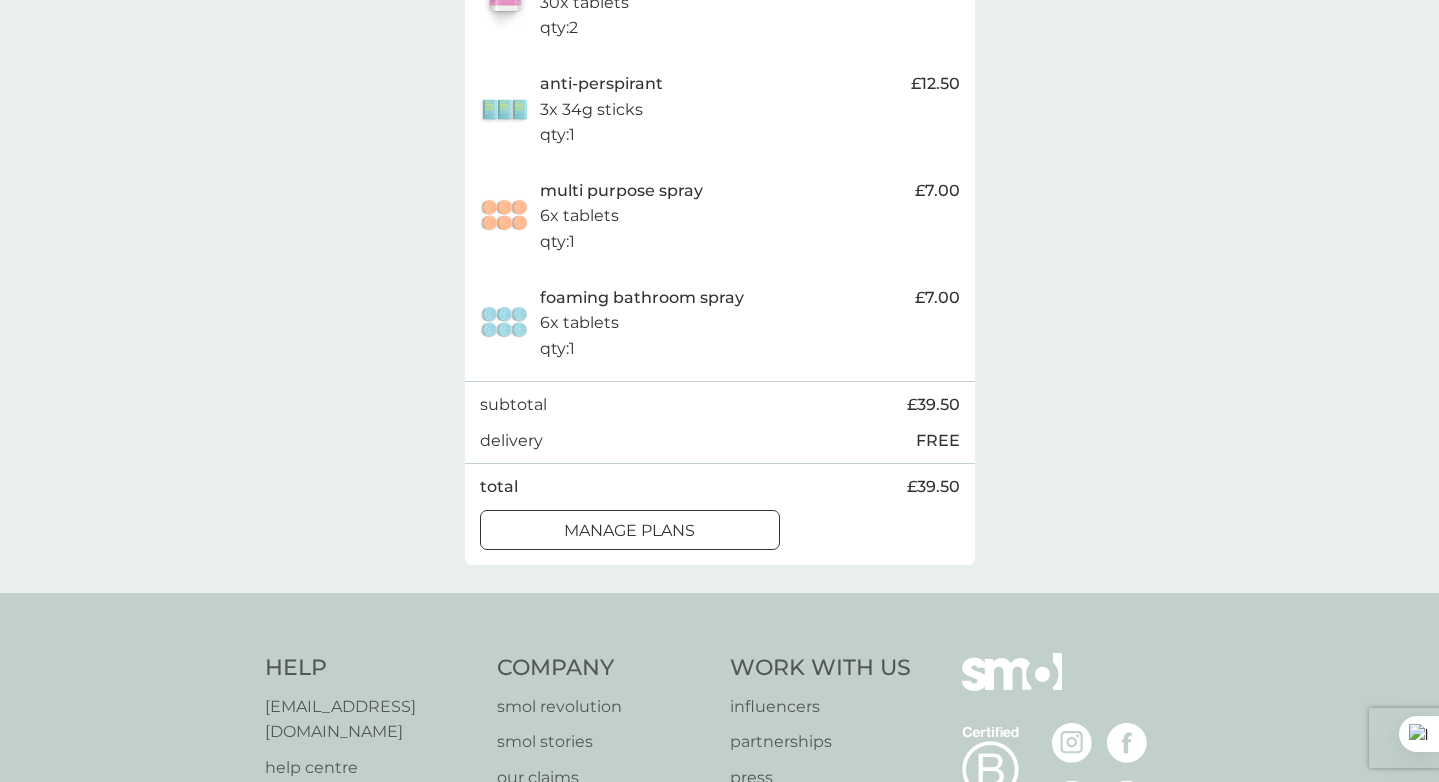 click on "manage plans" at bounding box center (629, 531) 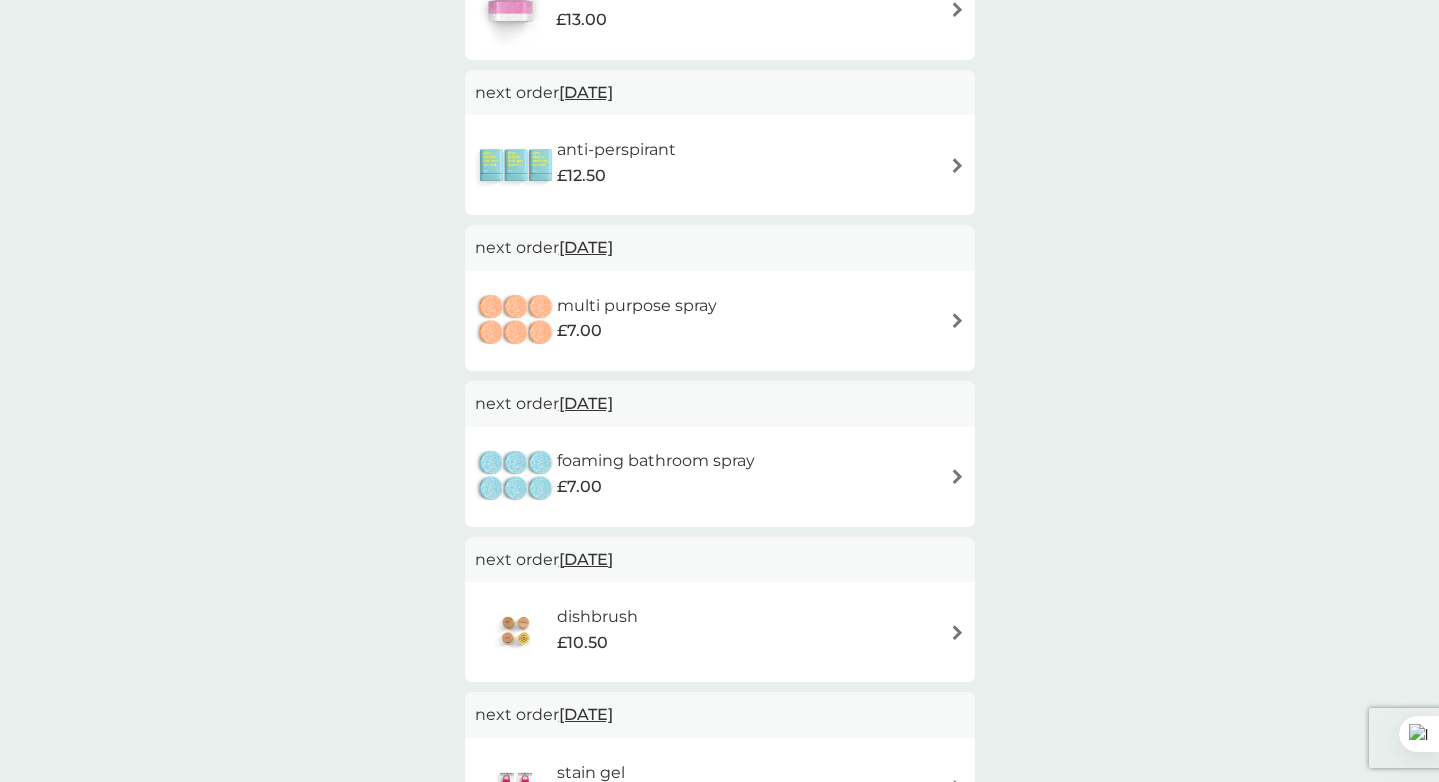 scroll, scrollTop: 0, scrollLeft: 0, axis: both 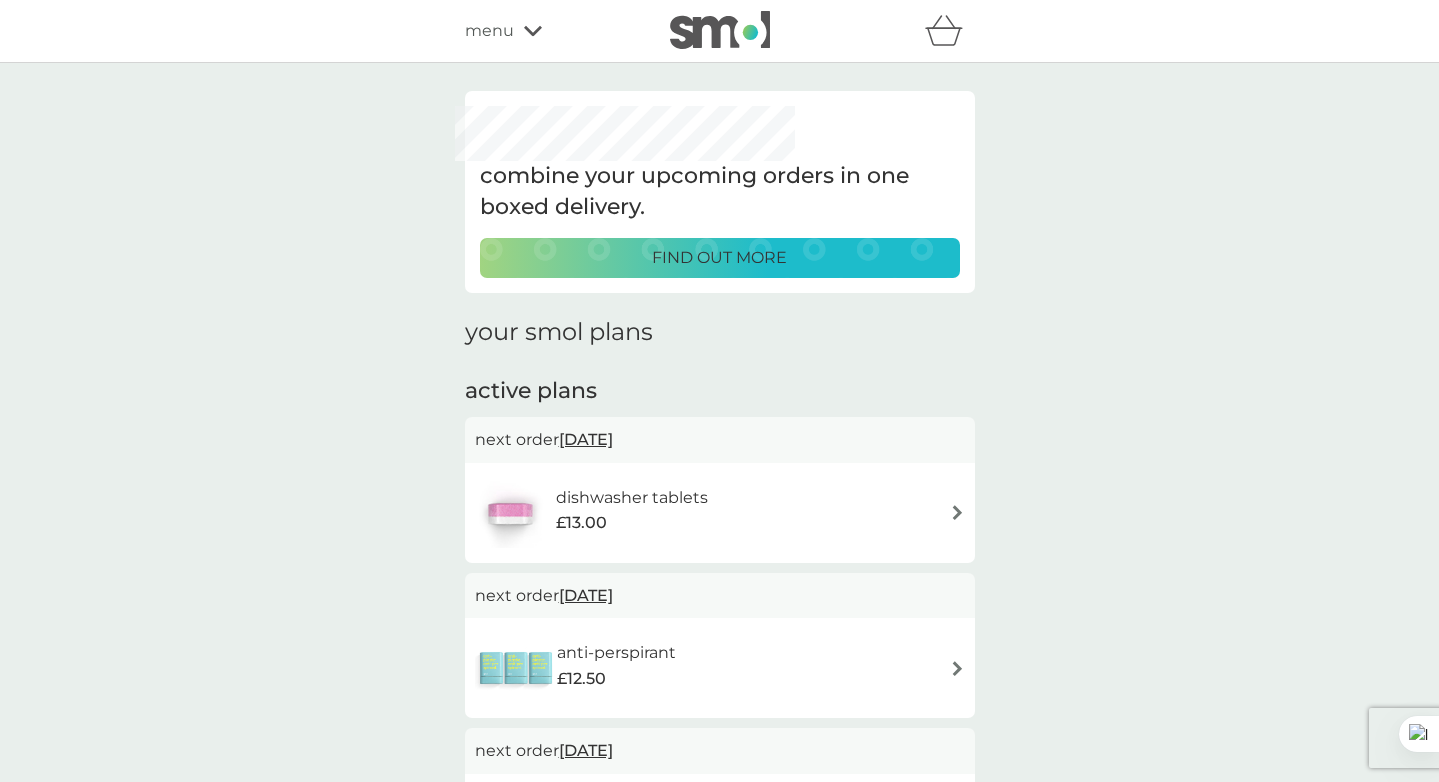 click on "£13.00" at bounding box center (632, 523) 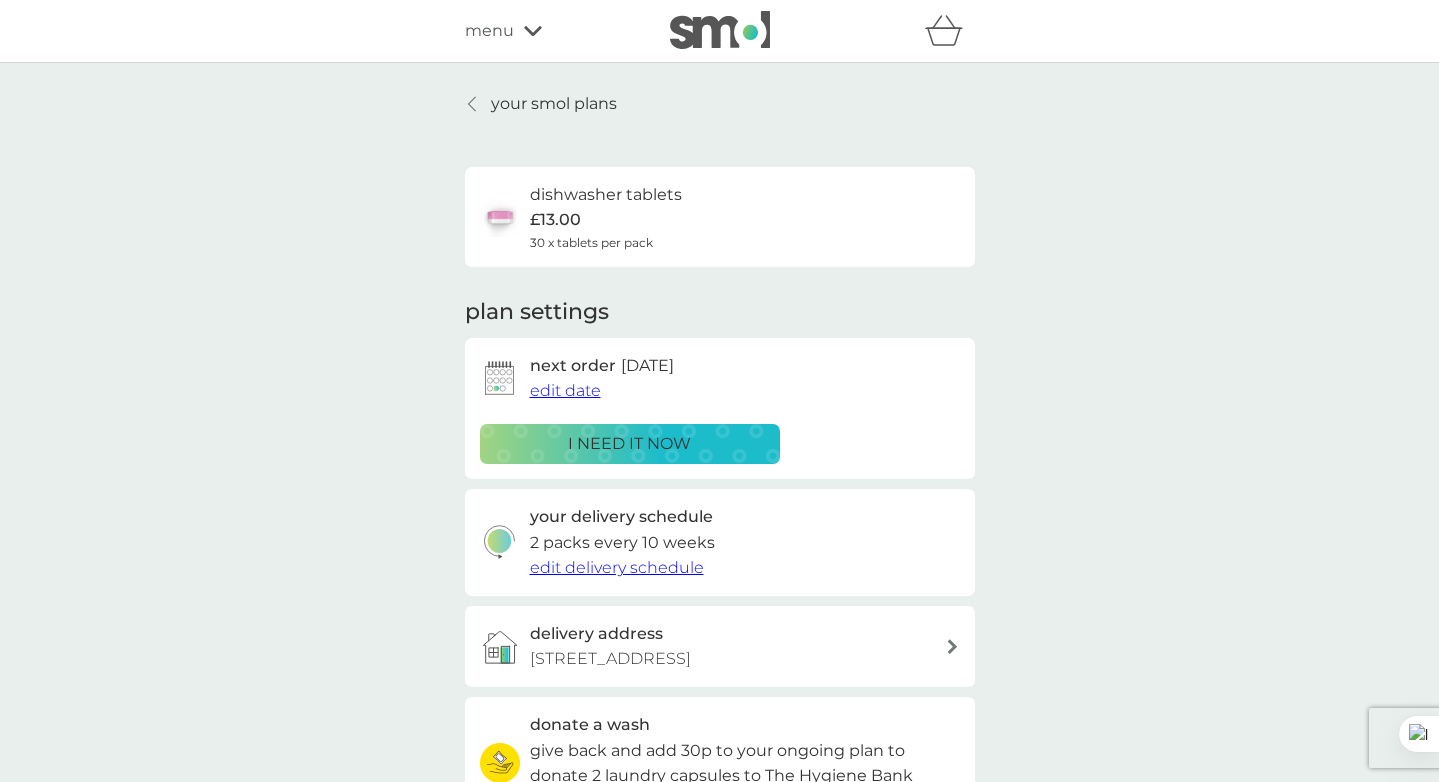 click on "edit date" at bounding box center (565, 390) 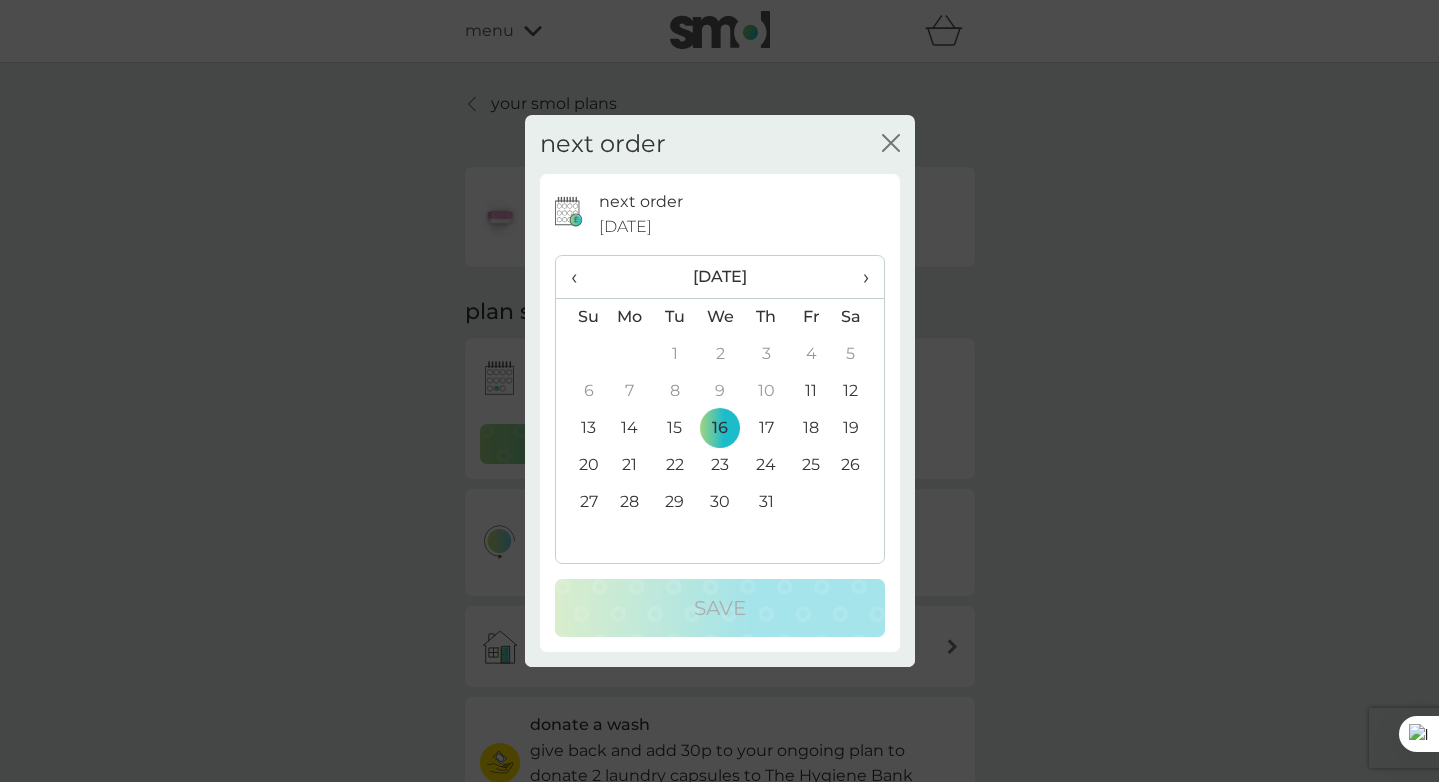 click on "›" at bounding box center [858, 277] 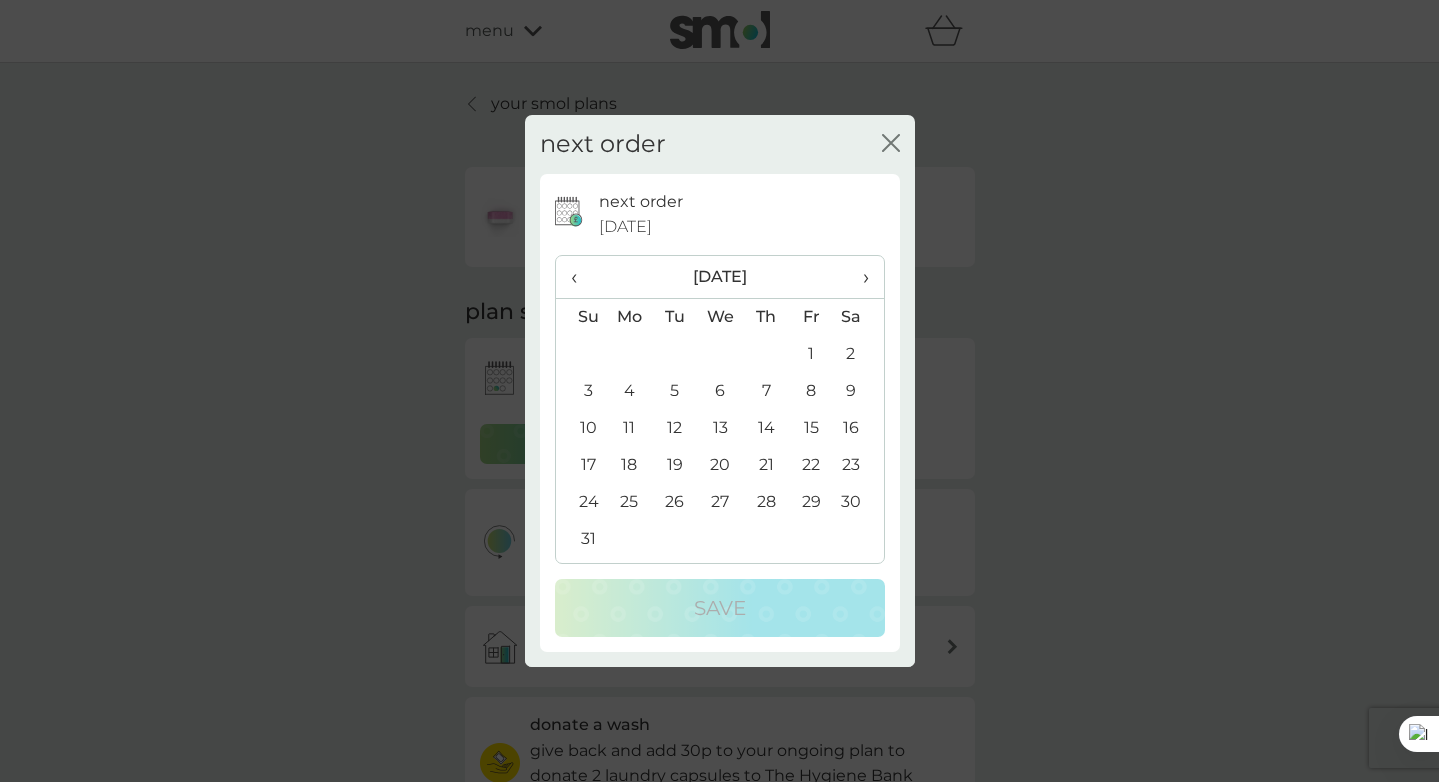 click on "›" at bounding box center (858, 277) 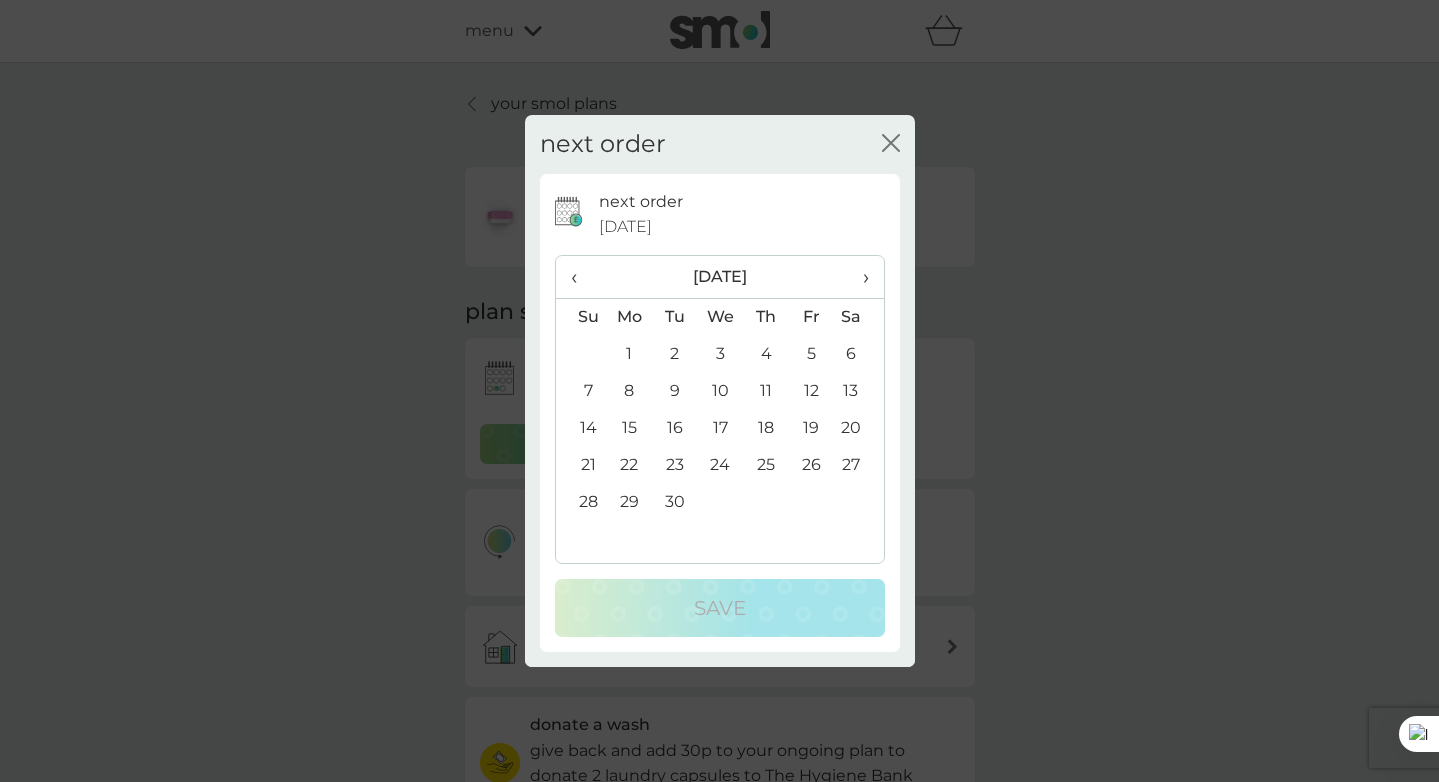 click on "30" at bounding box center [674, 502] 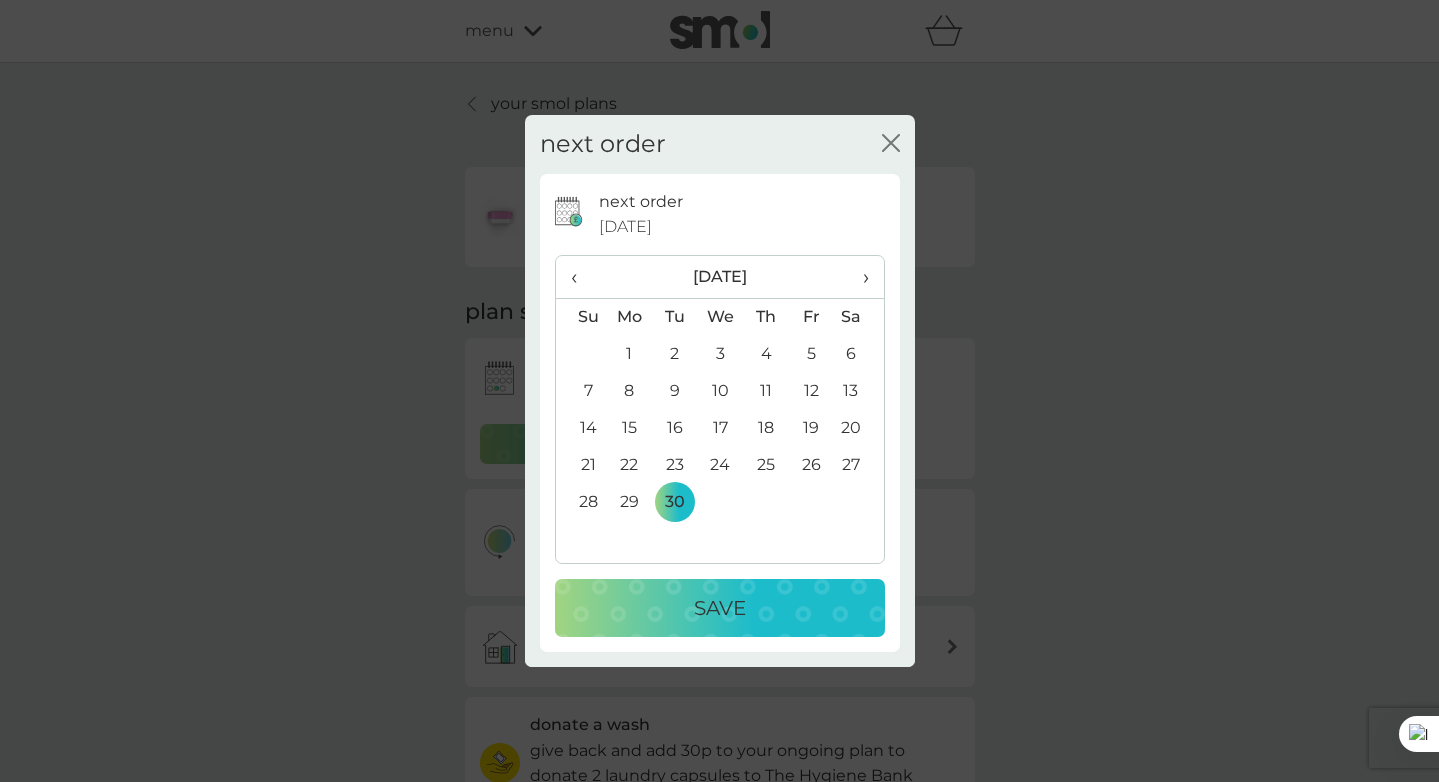 click on "Save" at bounding box center [720, 608] 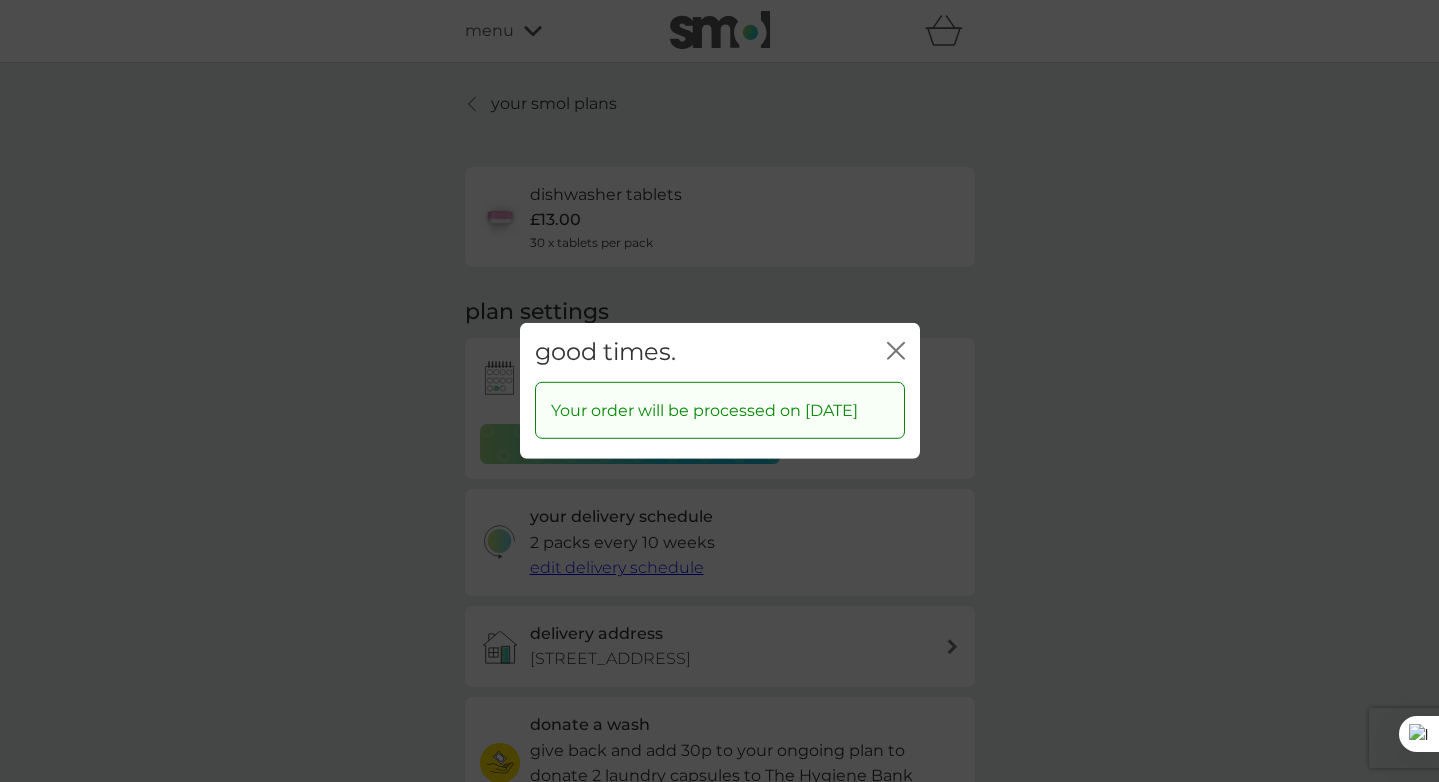 click 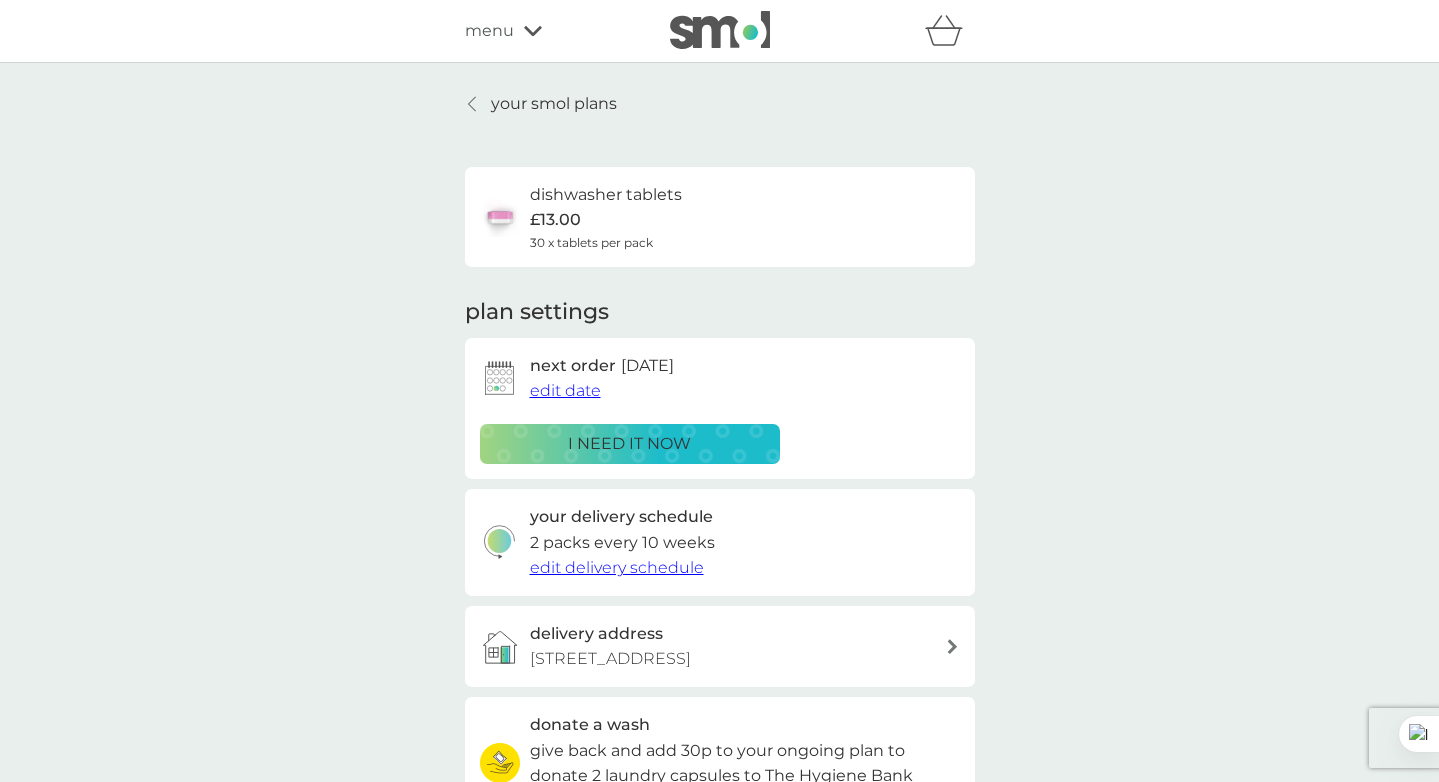 click on "your smol plans" at bounding box center (554, 104) 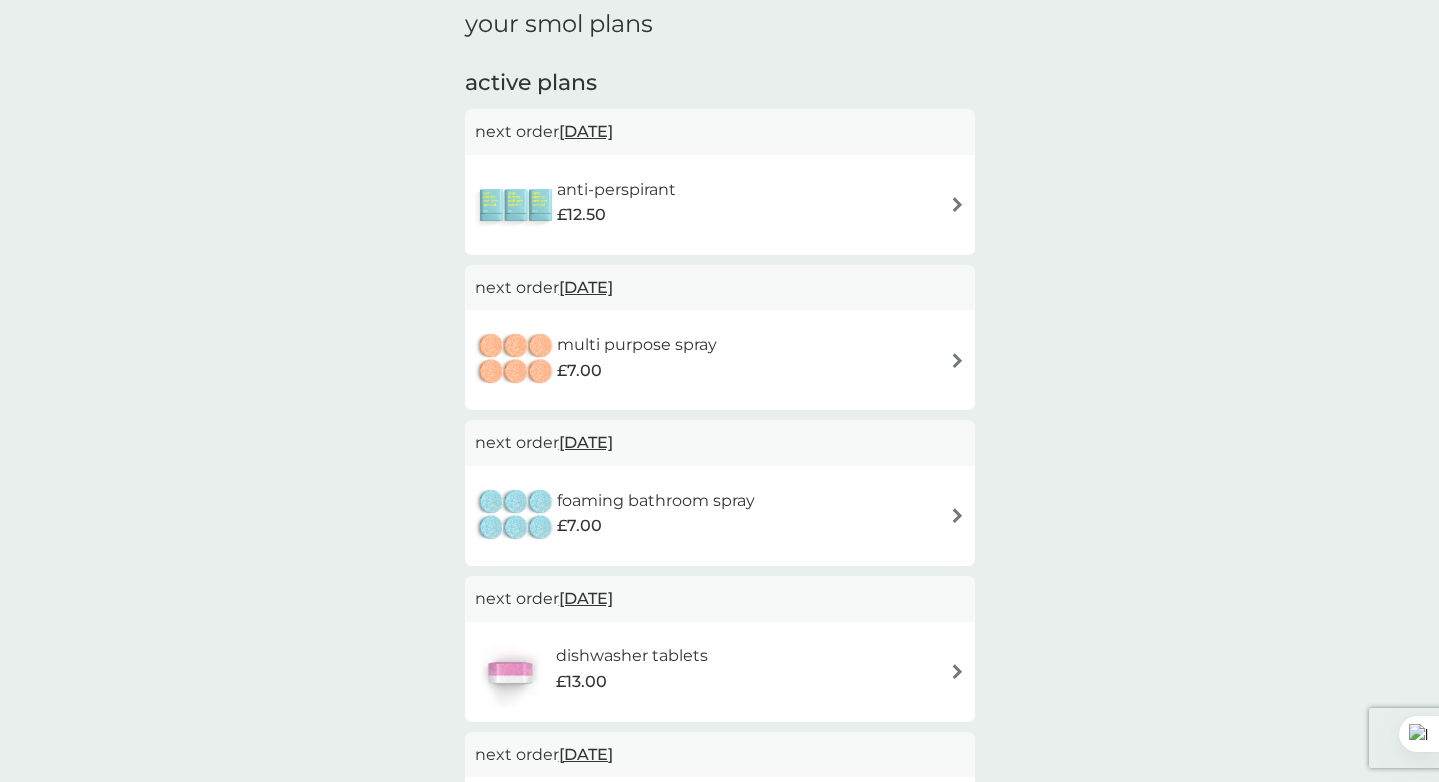 scroll, scrollTop: 307, scrollLeft: 0, axis: vertical 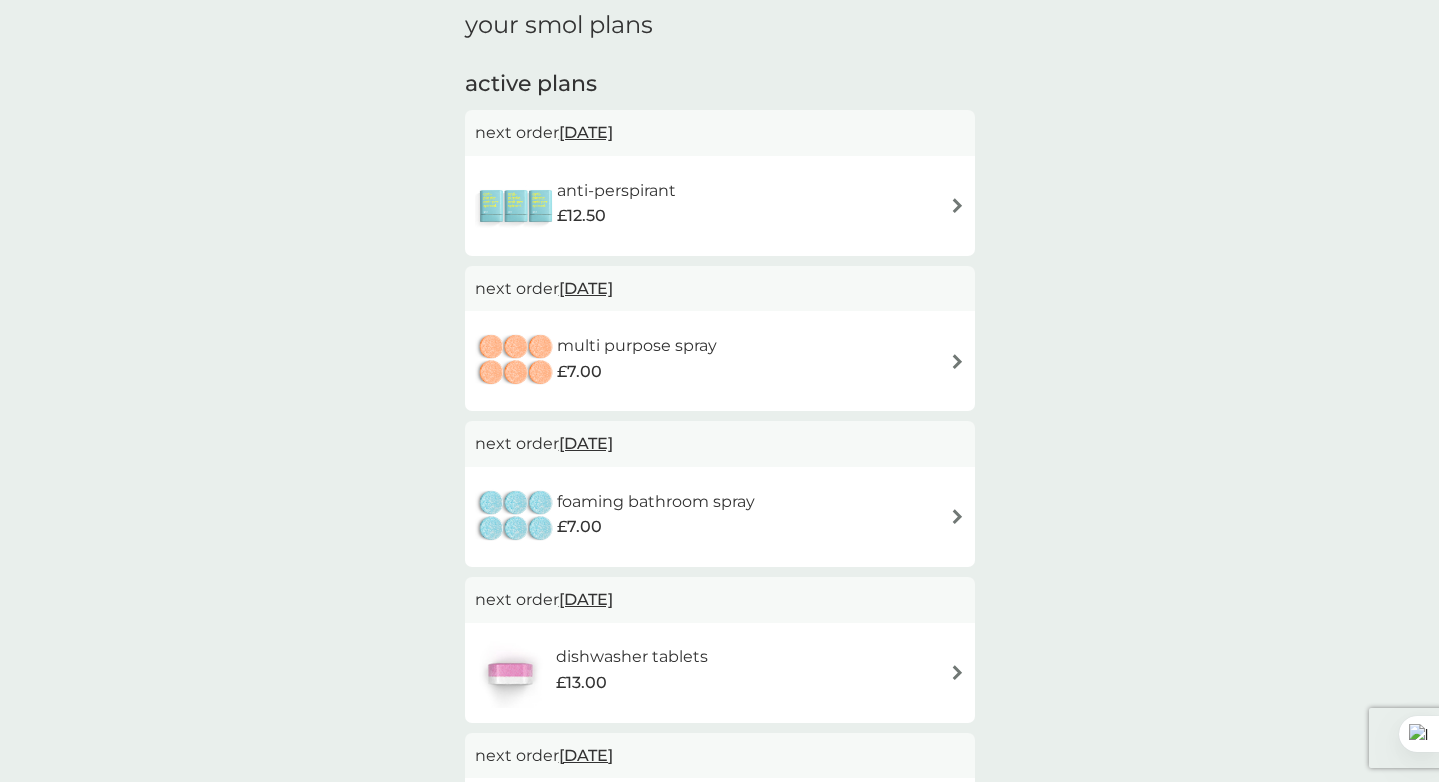 click on "anti-perspirant £12.50" at bounding box center [720, 206] 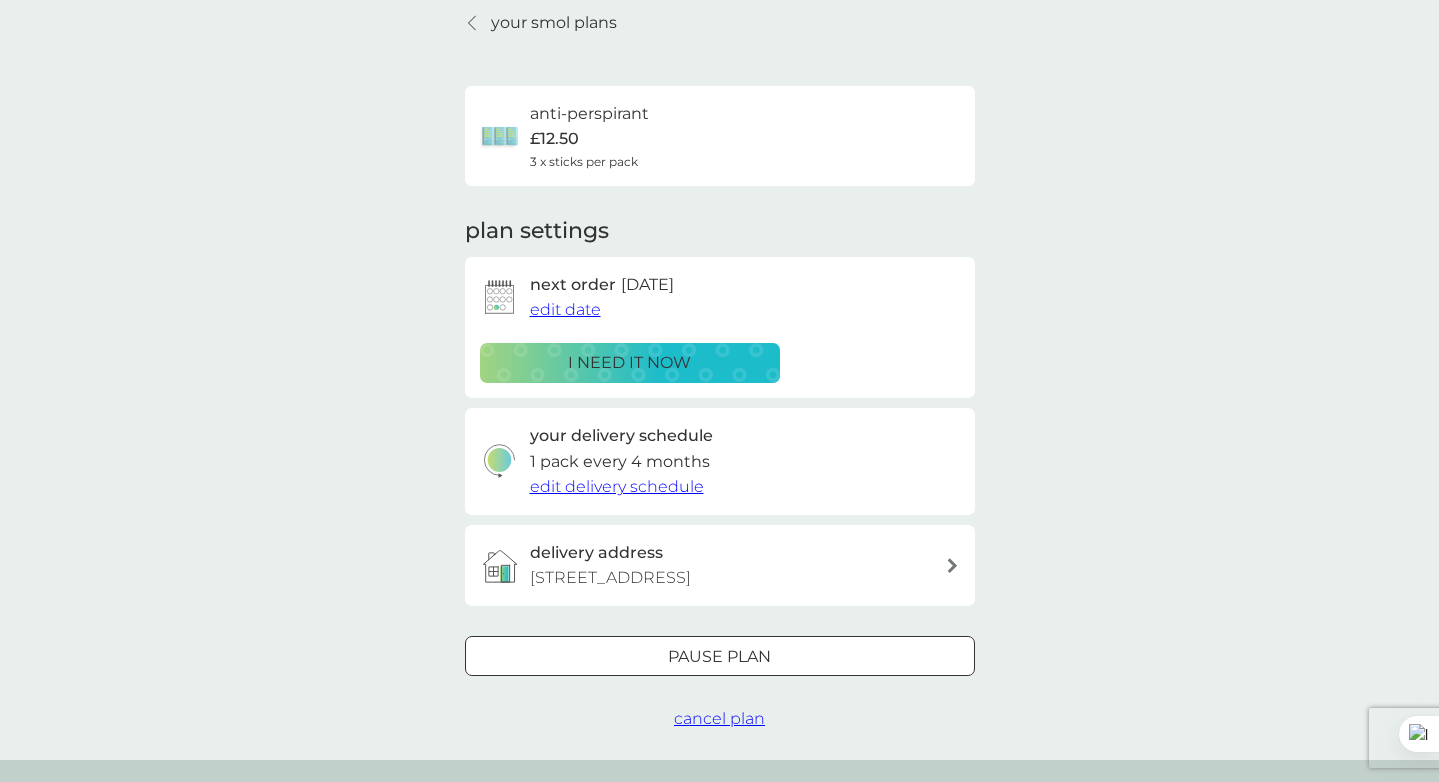 scroll, scrollTop: 80, scrollLeft: 0, axis: vertical 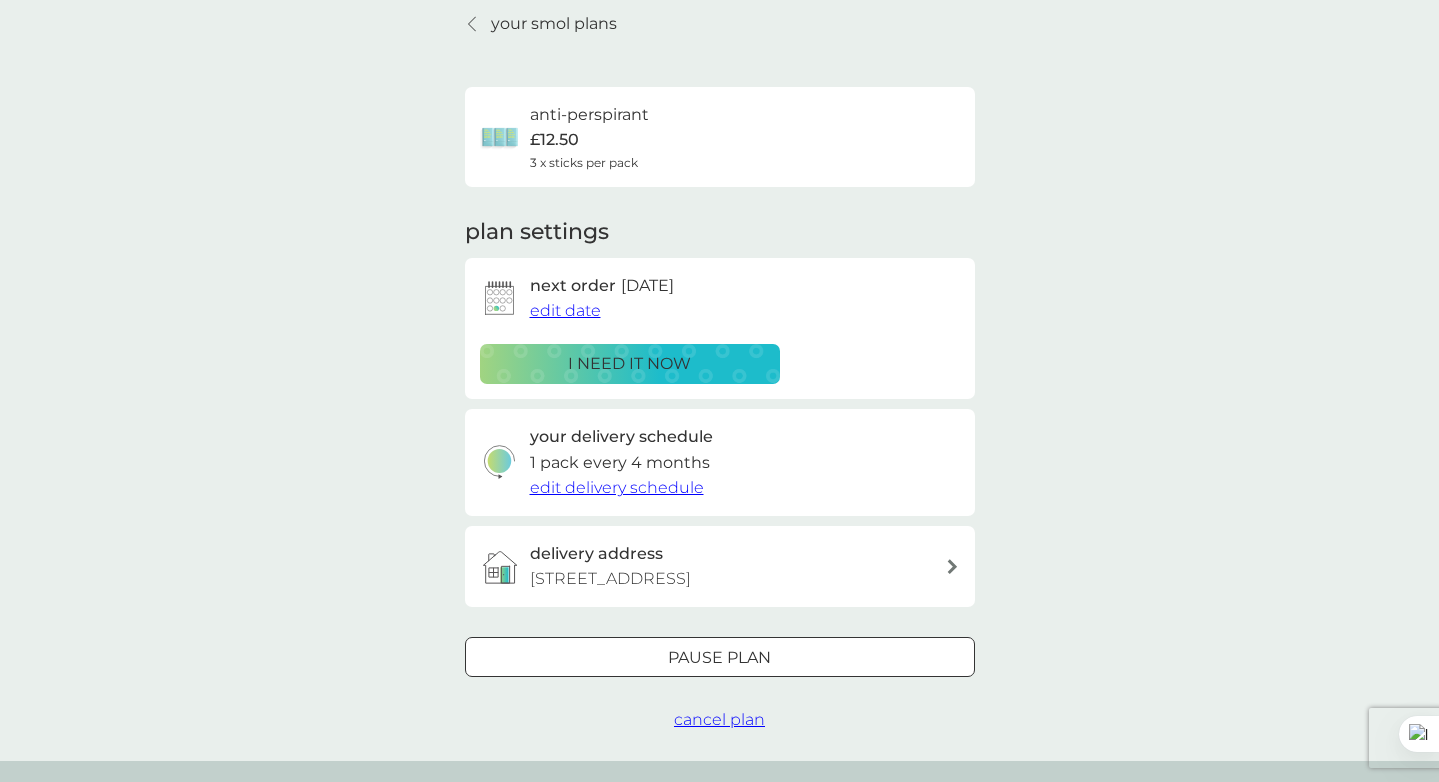 click on "Pause plan" at bounding box center [719, 658] 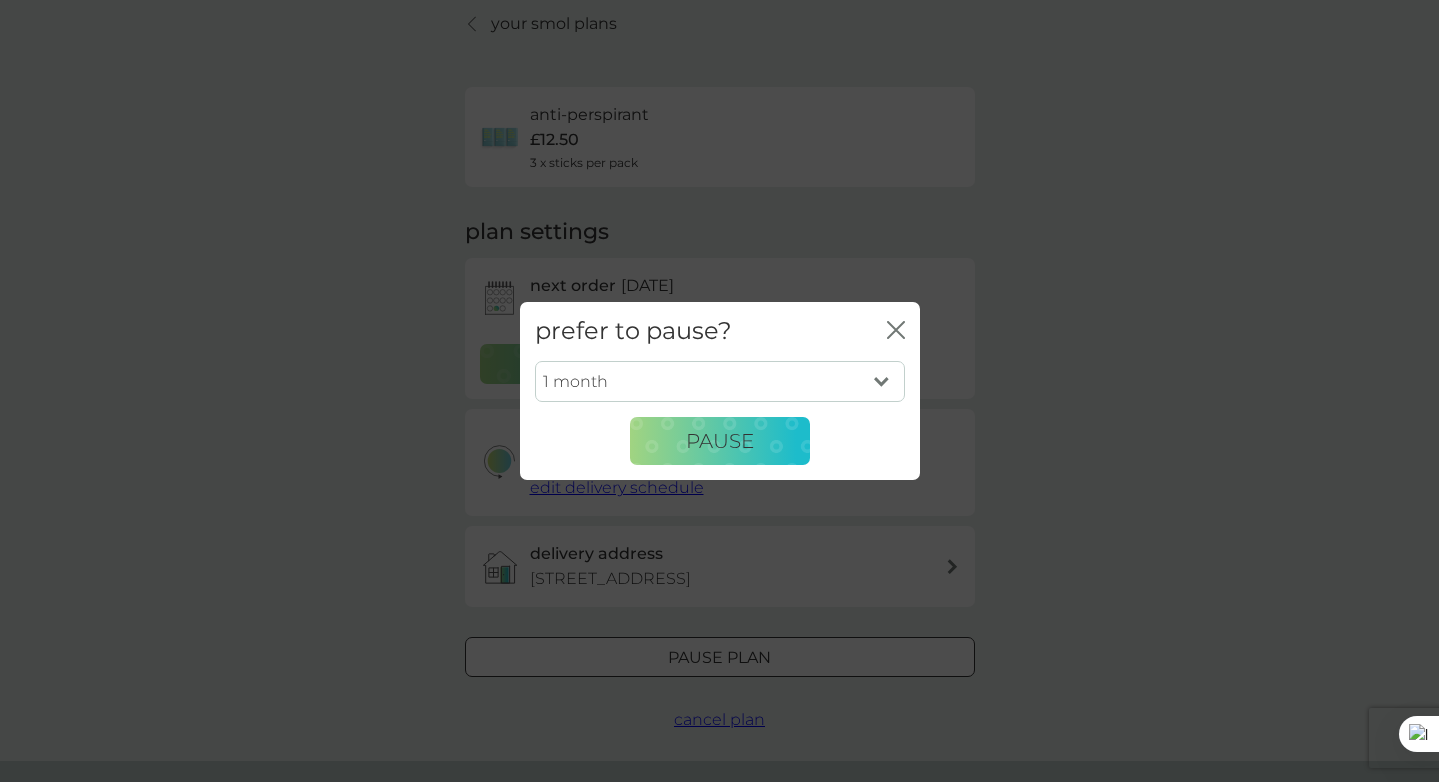 click on "1 month 2 months 3 months 4 months 5 months 6 months" at bounding box center (720, 382) 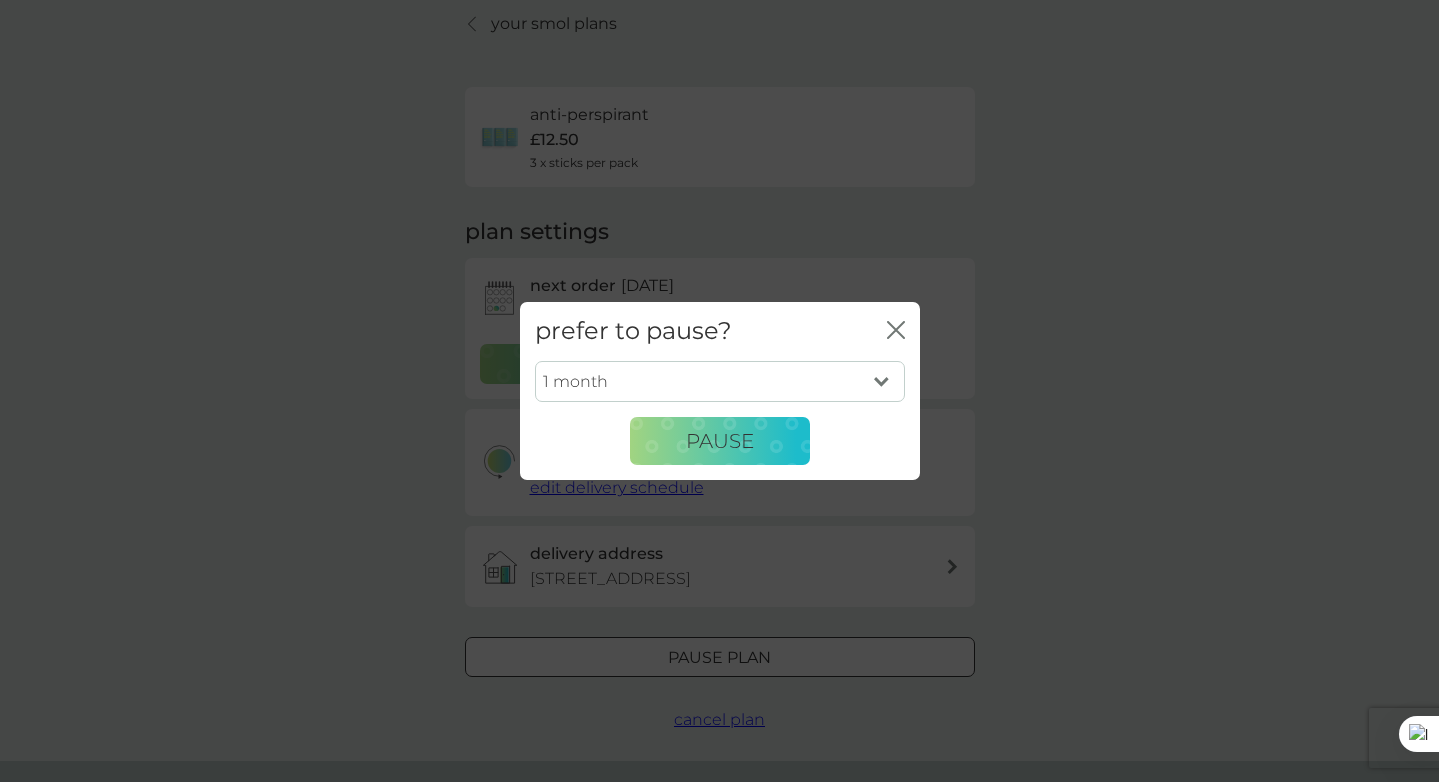 select on "2" 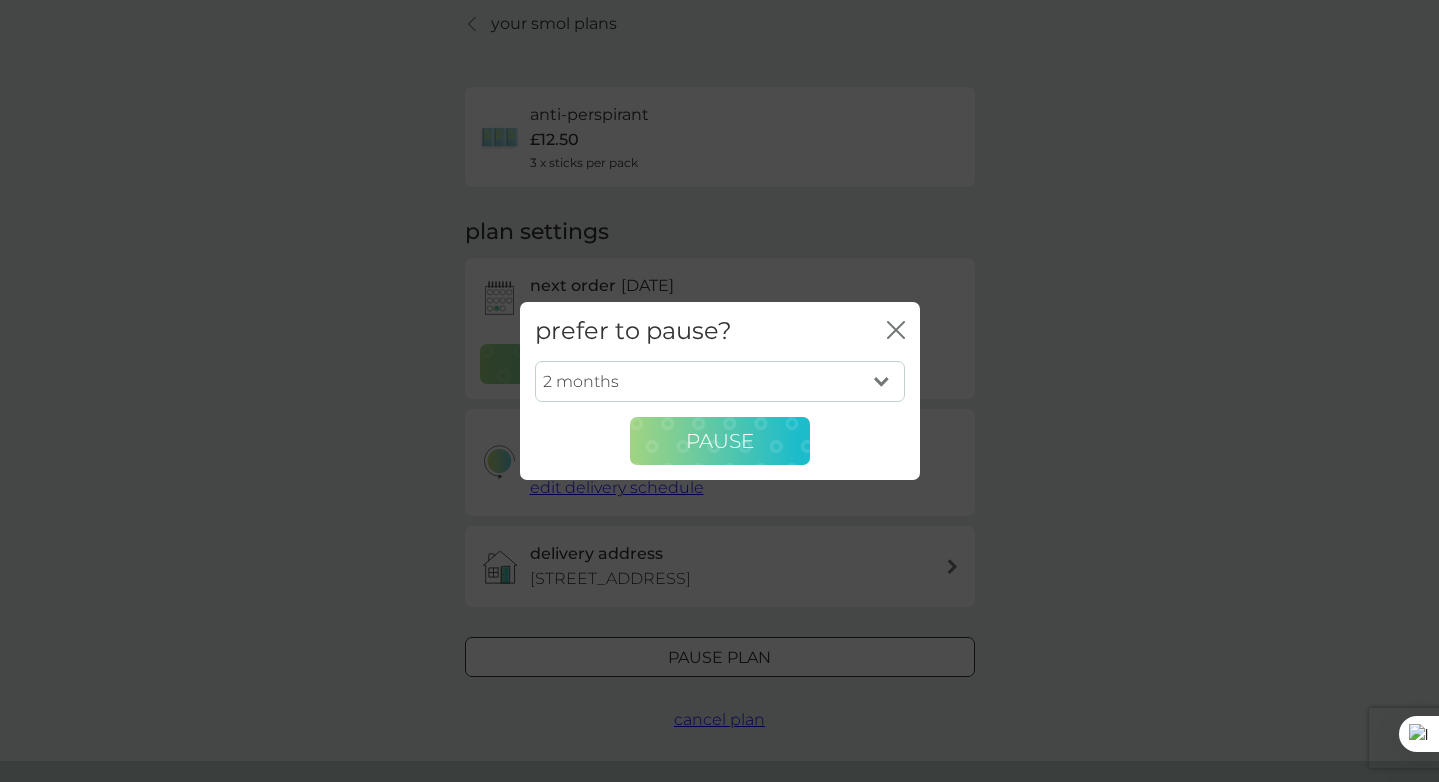 click on "Pause" at bounding box center [720, 441] 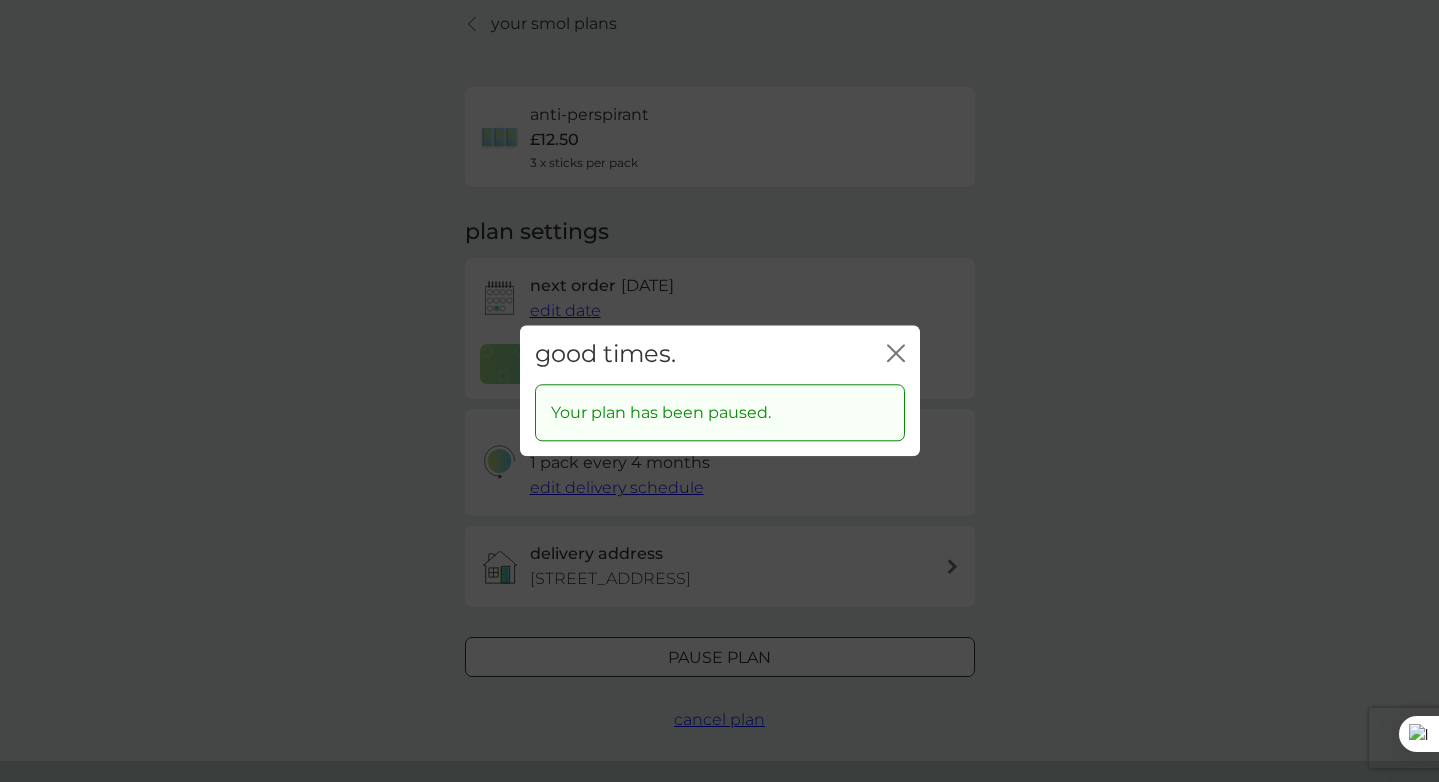 click 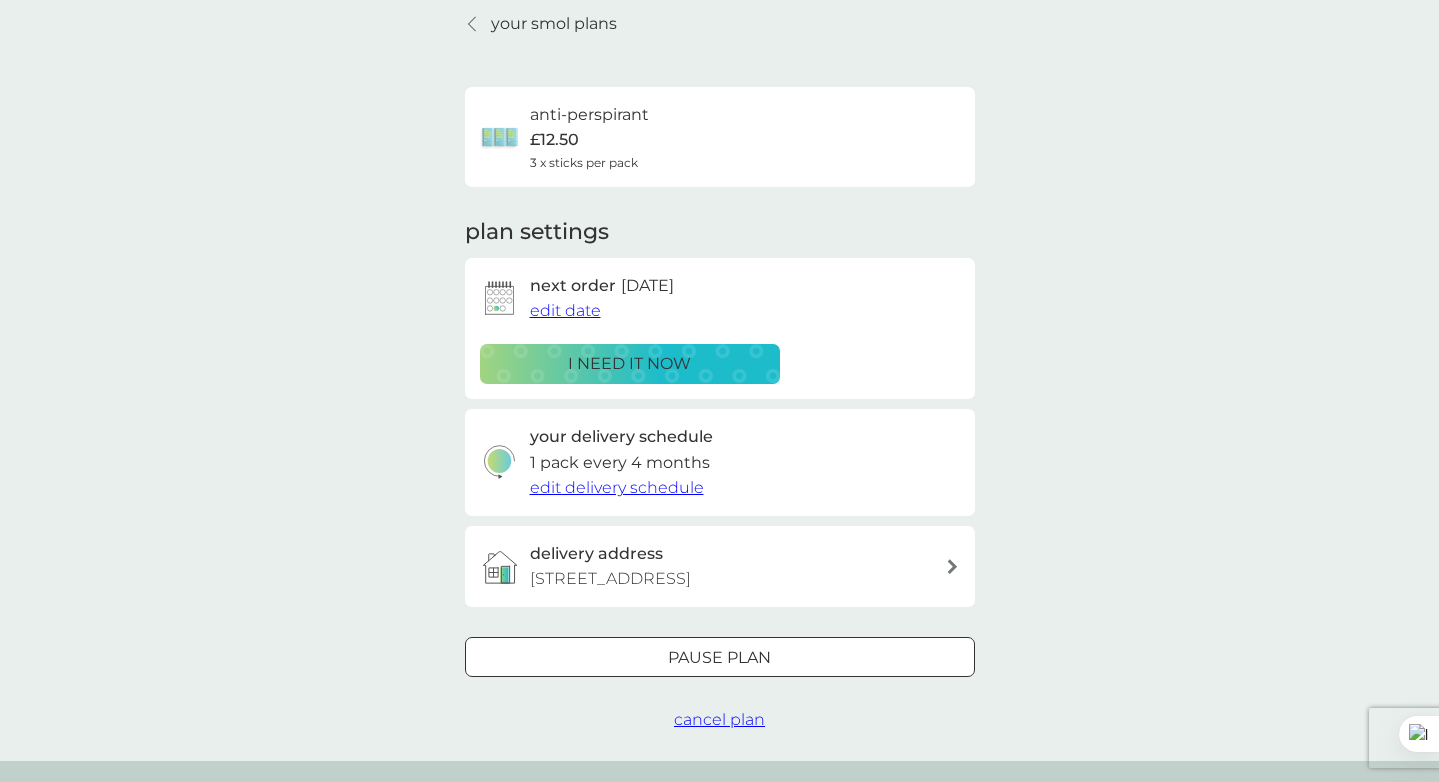 click 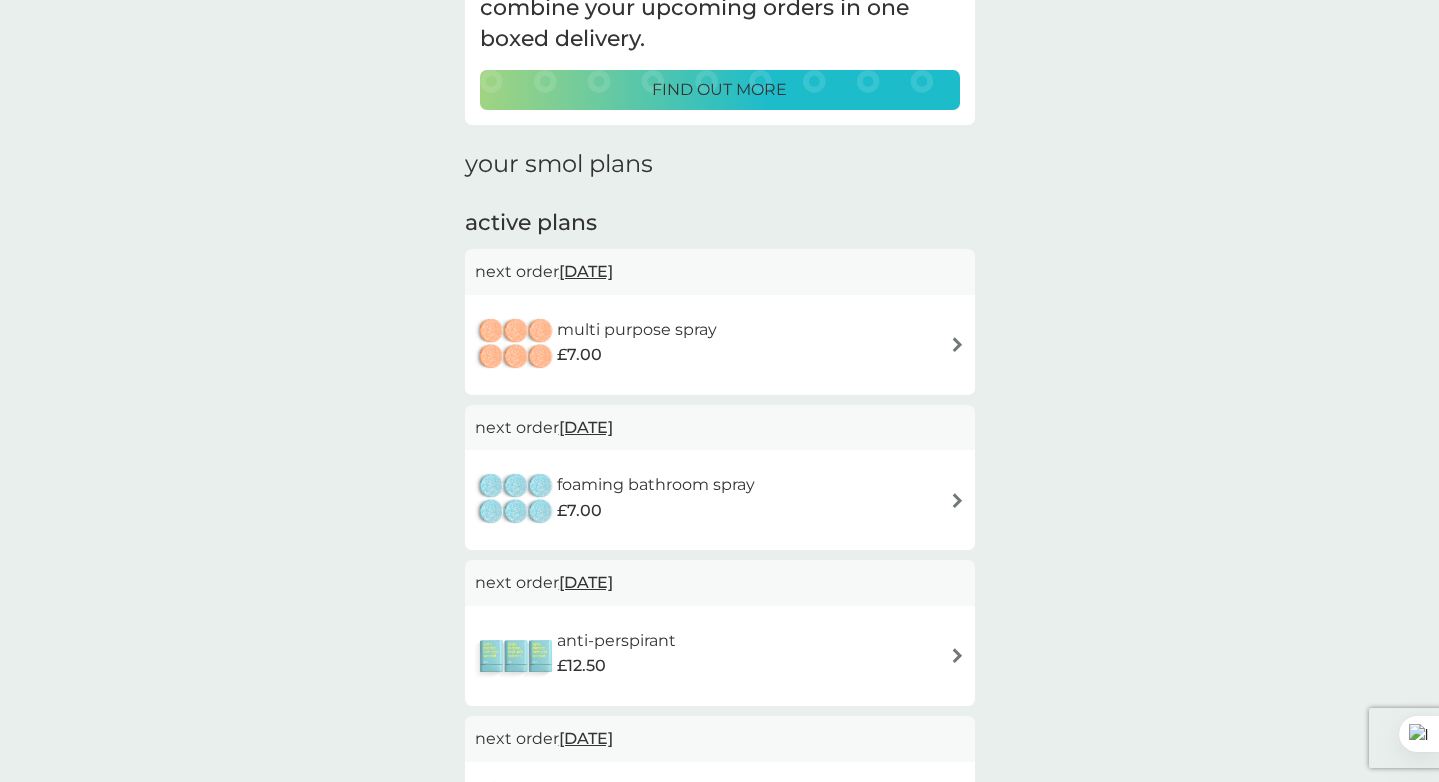 scroll, scrollTop: 171, scrollLeft: 0, axis: vertical 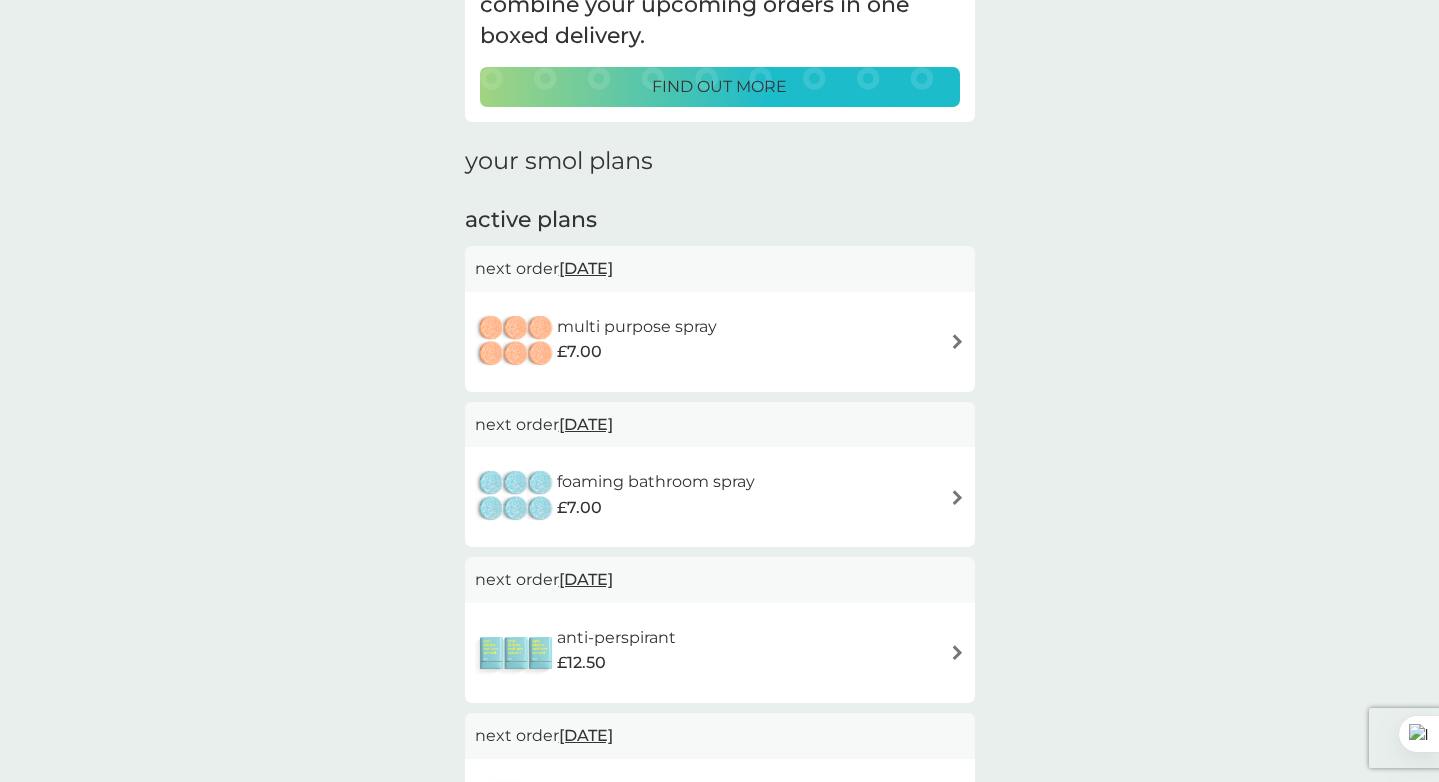click on "multi purpose spray £7.00" at bounding box center (720, 342) 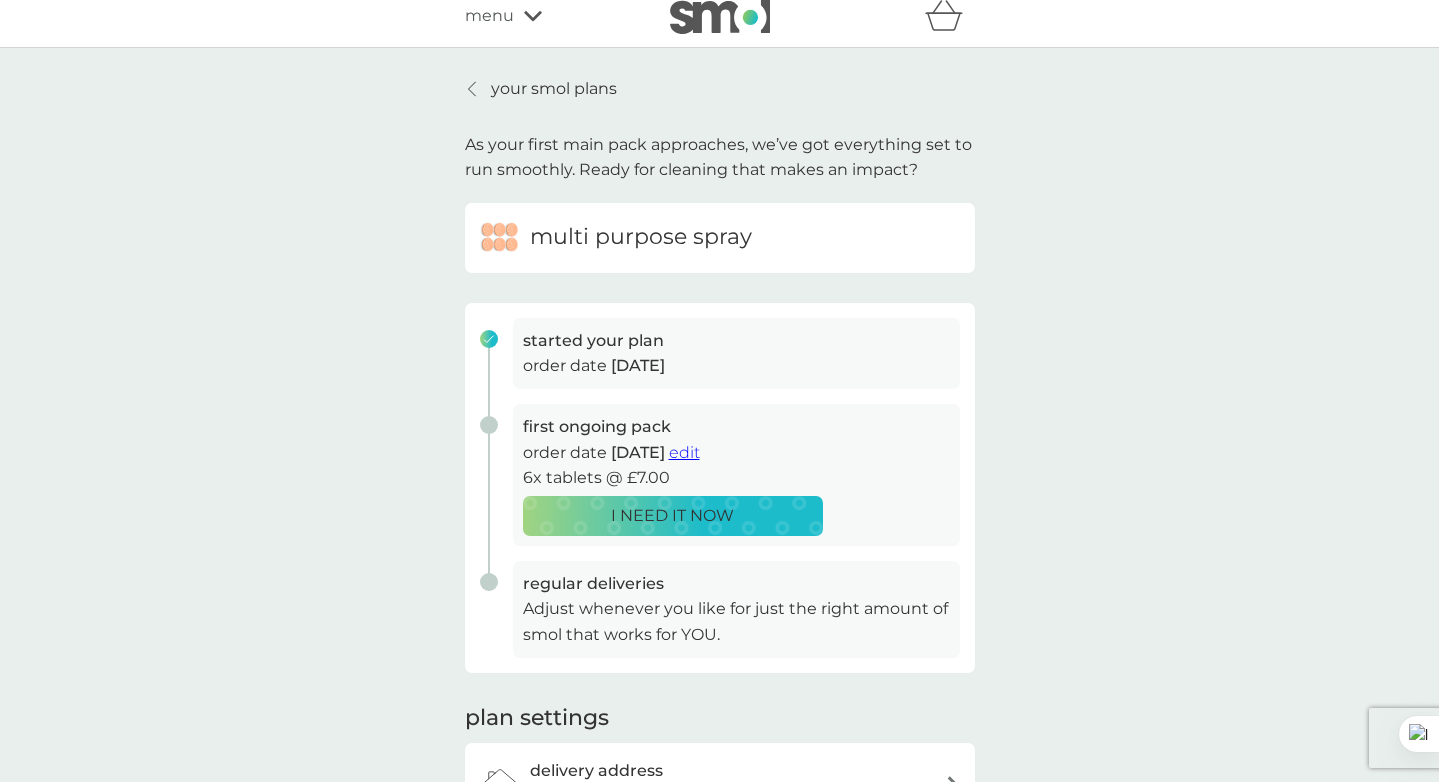 scroll, scrollTop: 0, scrollLeft: 0, axis: both 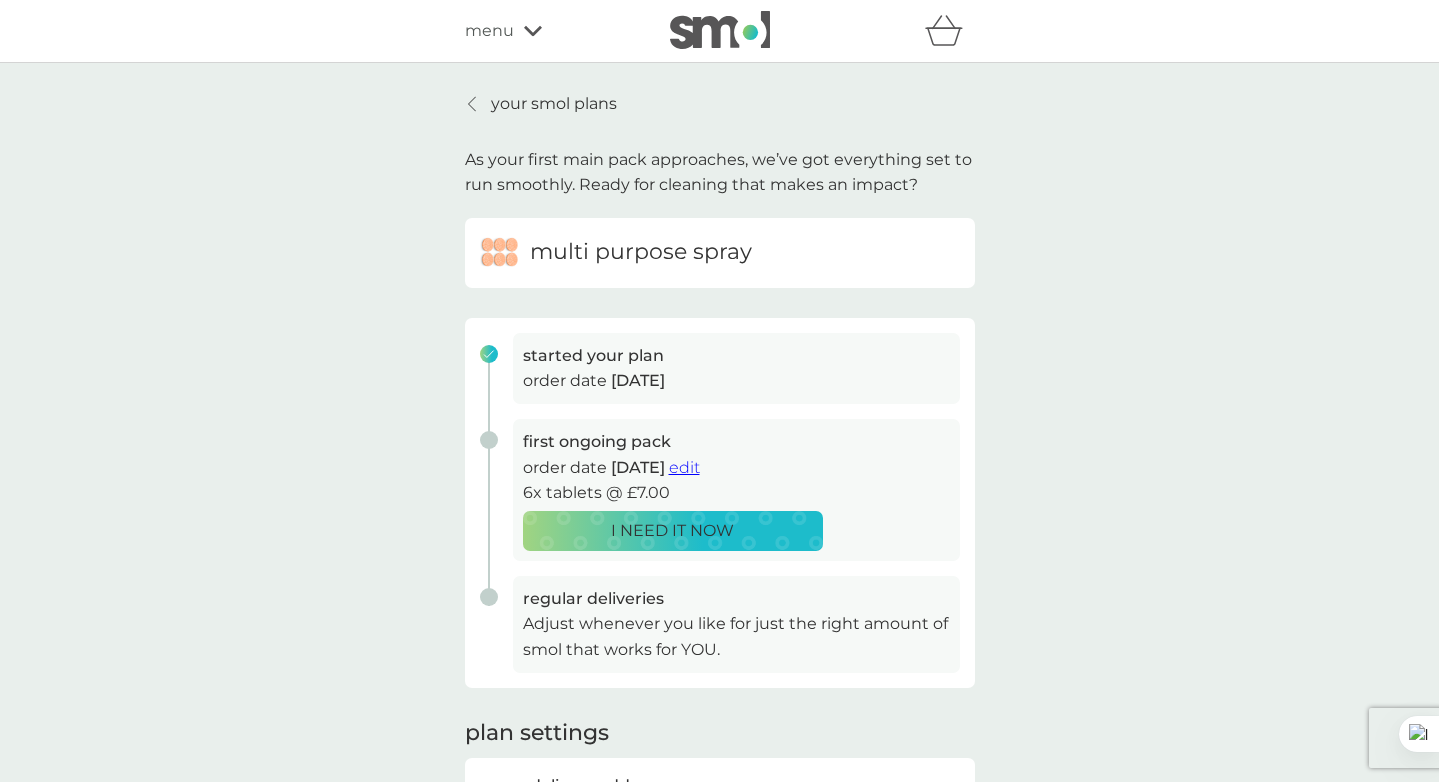 click on "started your plan order date   [DATE]" at bounding box center [736, 368] 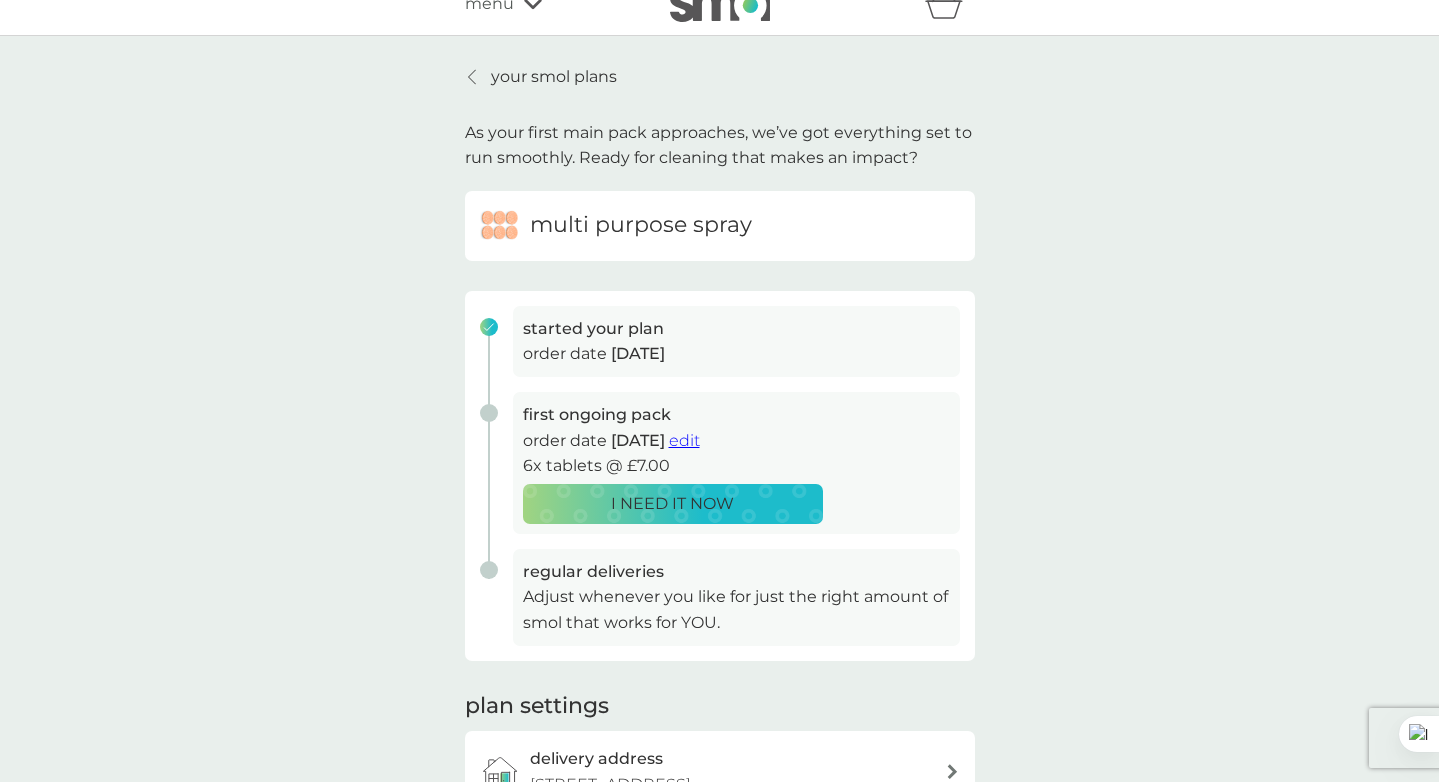 scroll, scrollTop: 0, scrollLeft: 0, axis: both 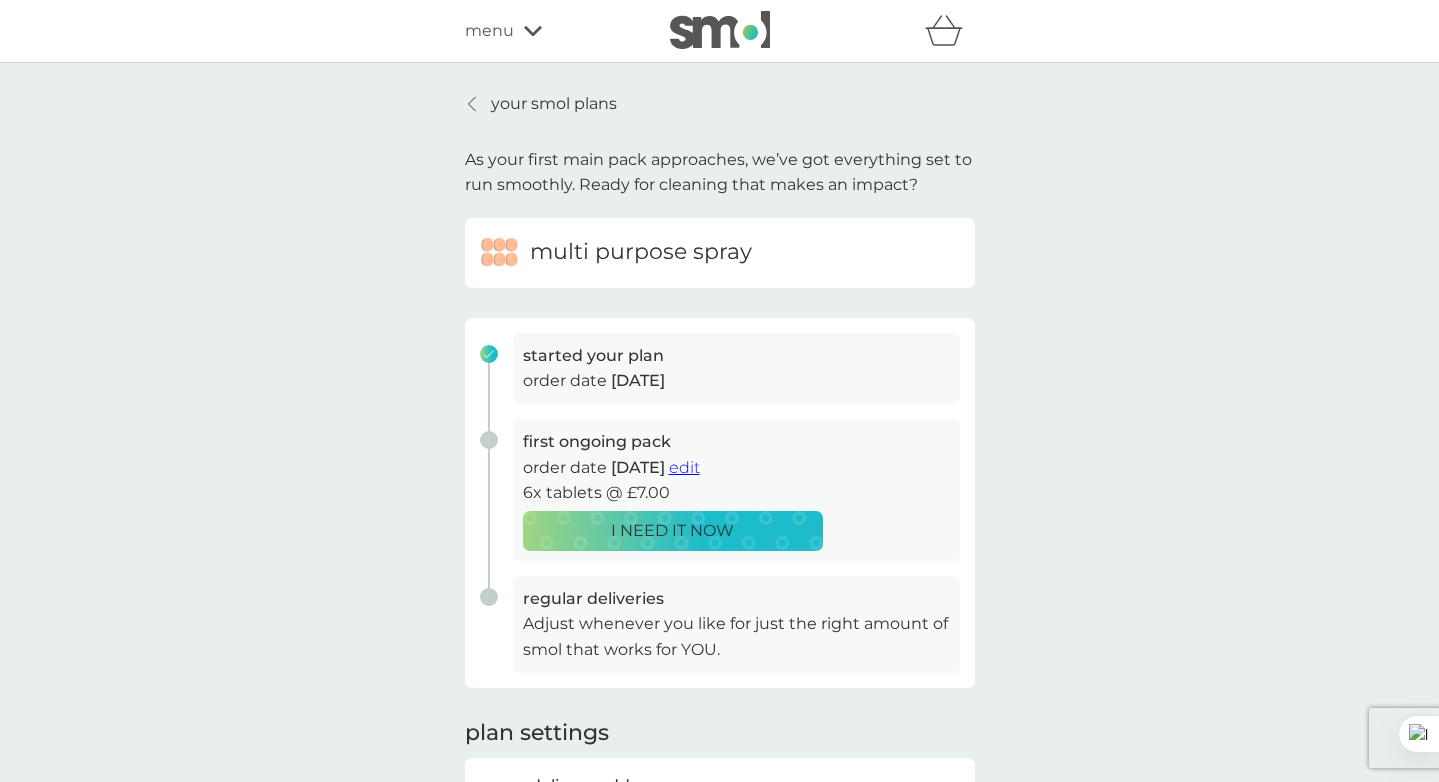 click on "multi purpose spray" at bounding box center (720, 253) 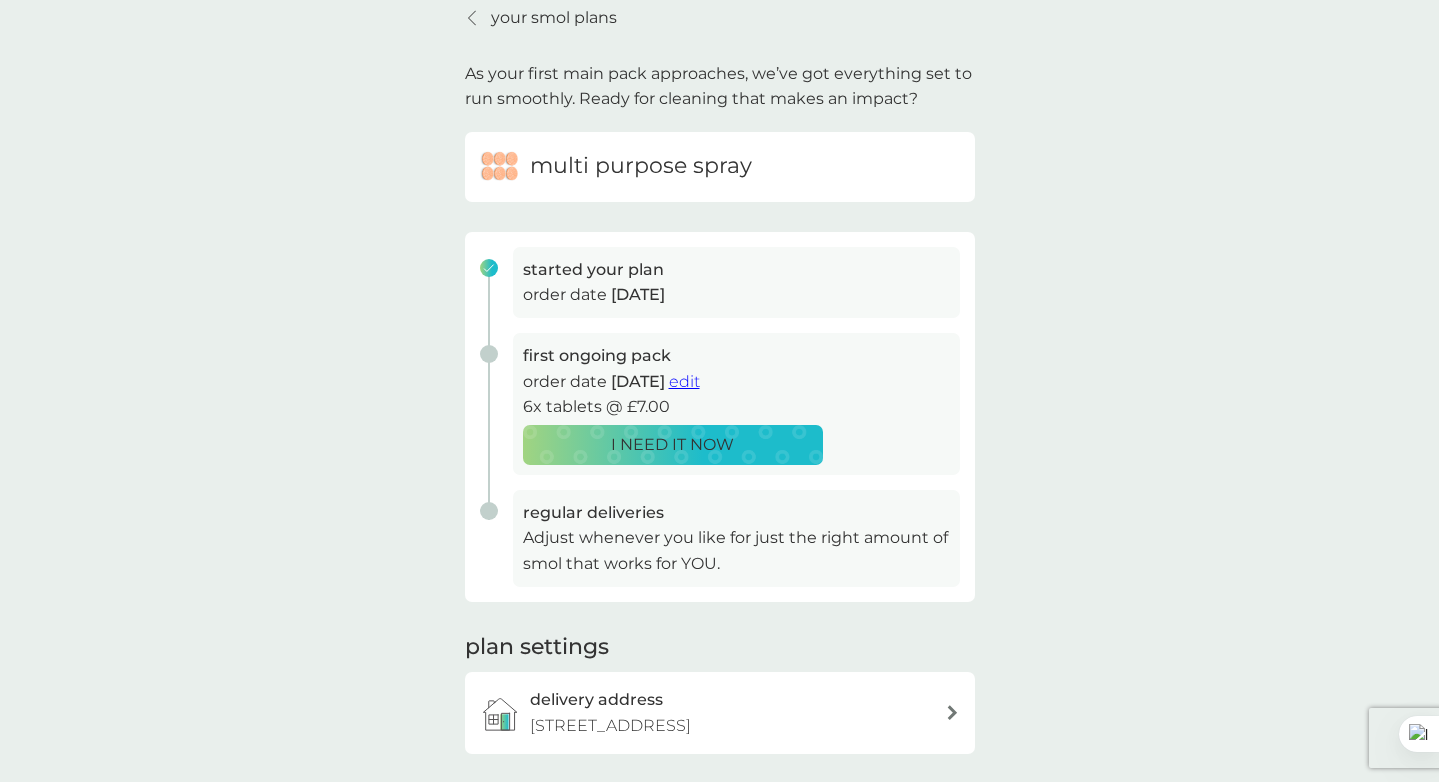 scroll, scrollTop: 0, scrollLeft: 0, axis: both 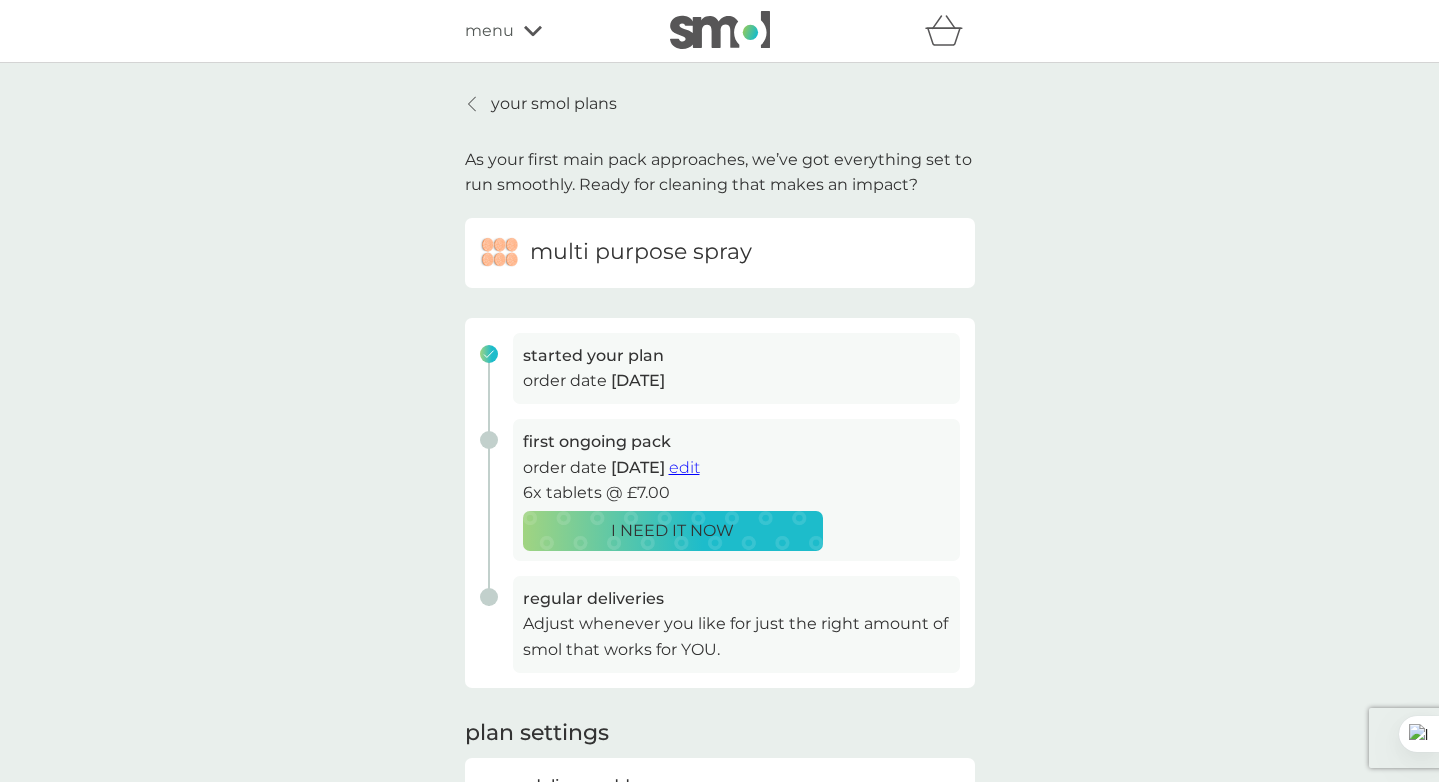 click on "Adjust whenever you like for just the right amount of smol that works for YOU." at bounding box center [736, 636] 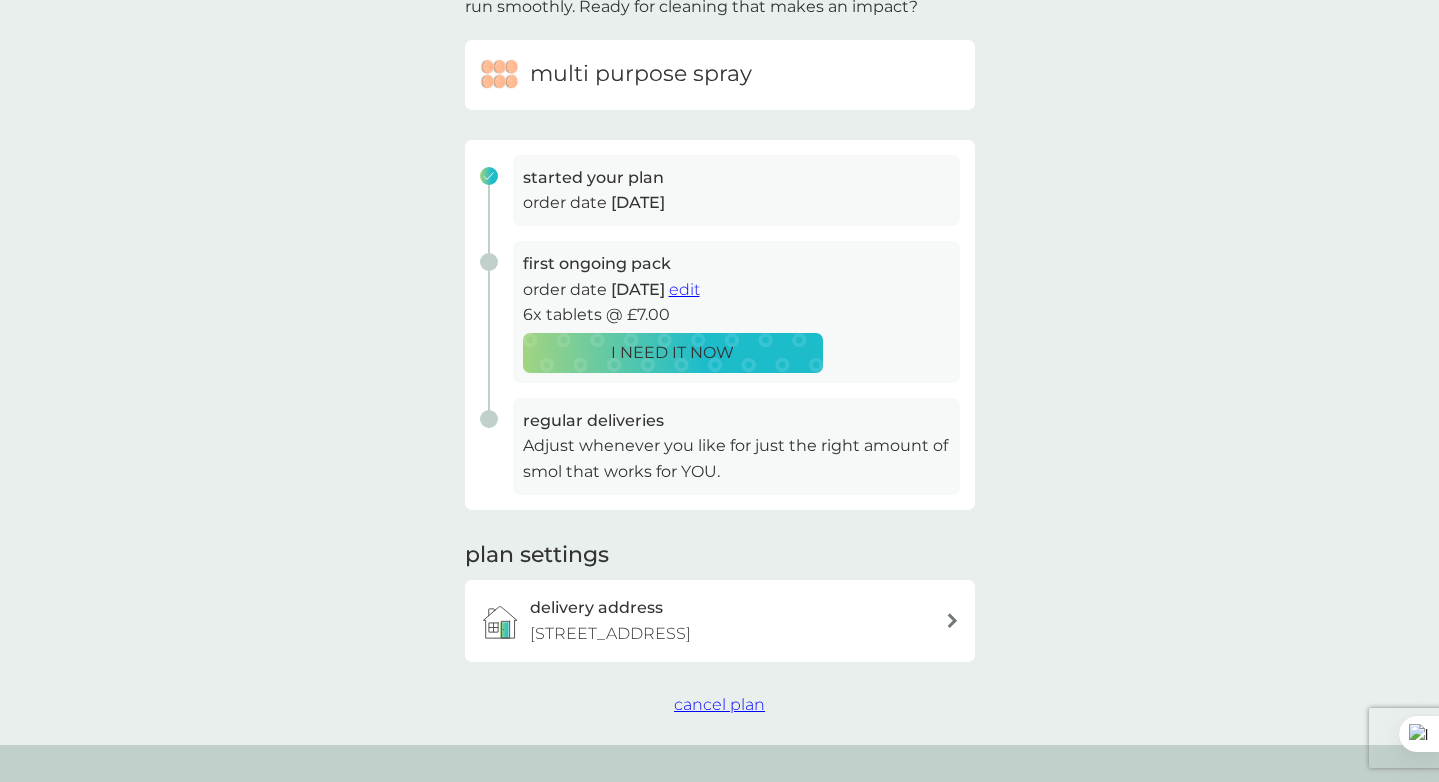 scroll, scrollTop: 180, scrollLeft: 0, axis: vertical 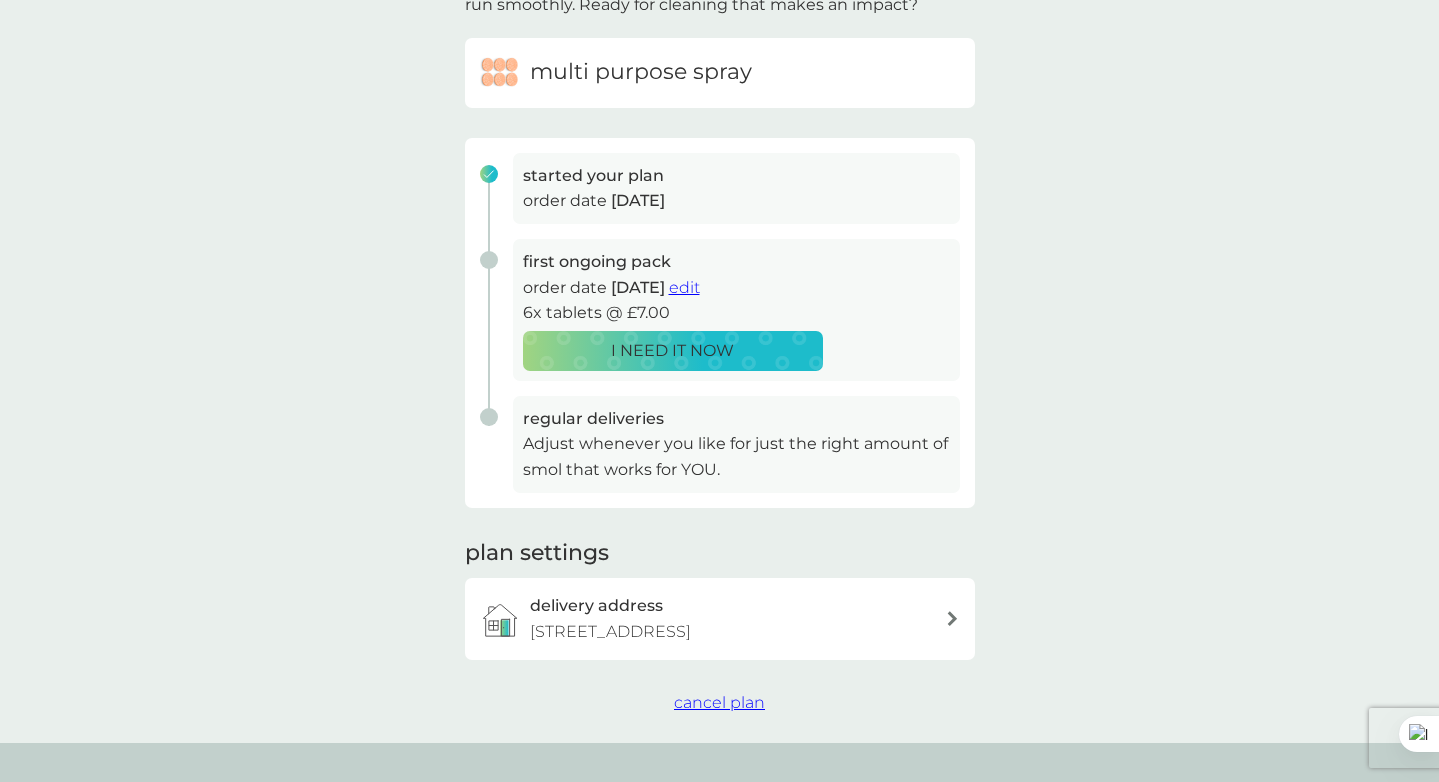 click on "delivery address [STREET_ADDRESS]" at bounding box center (730, 618) 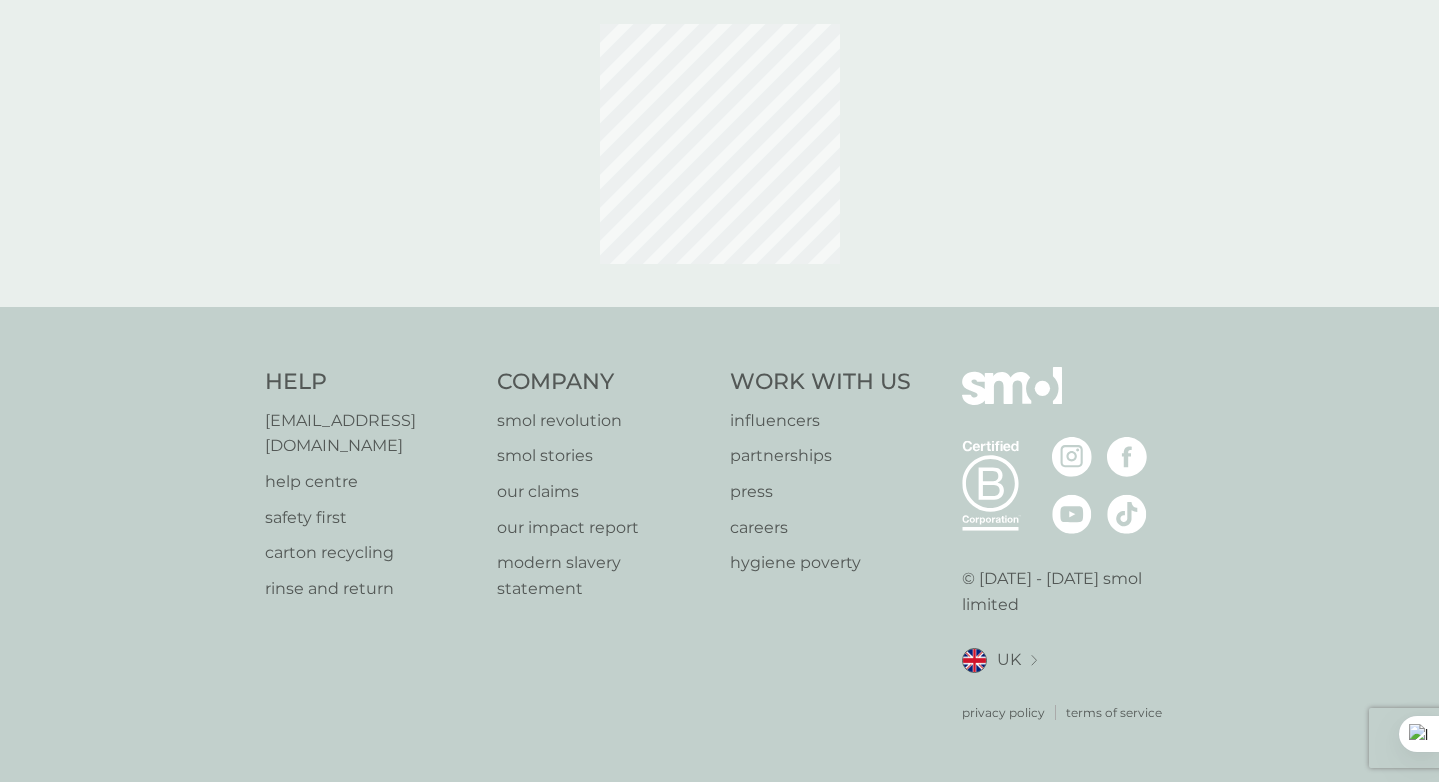 scroll, scrollTop: 0, scrollLeft: 0, axis: both 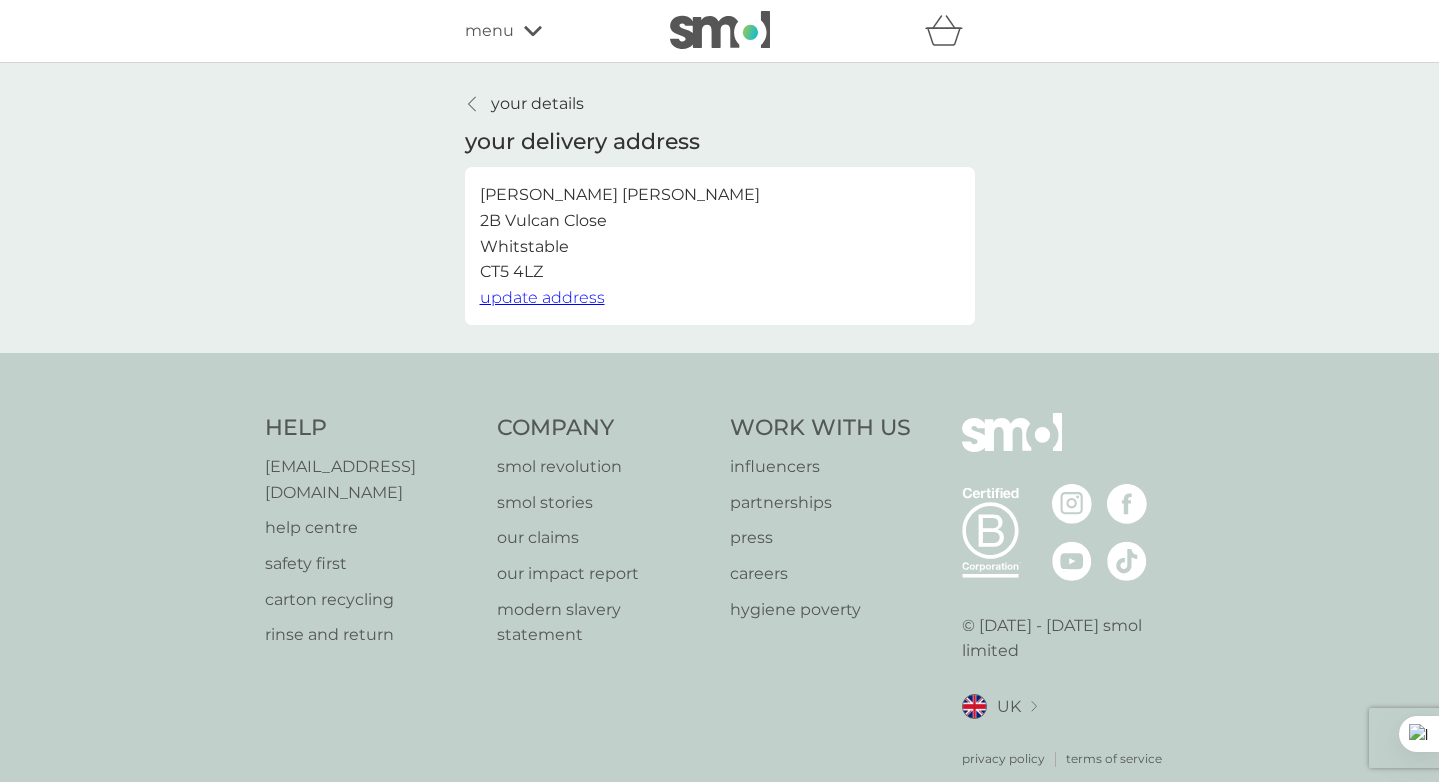 click on "your details" at bounding box center (537, 104) 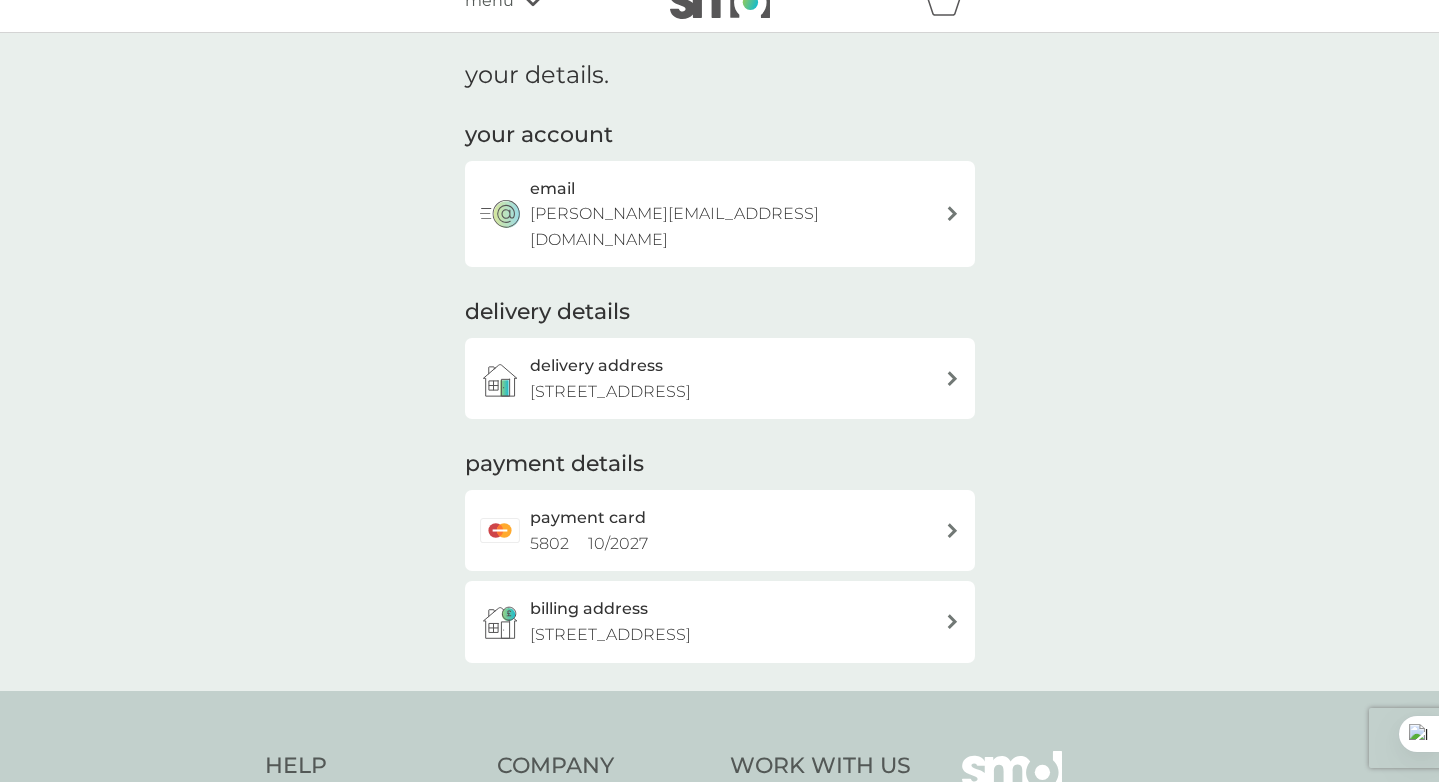 scroll, scrollTop: 0, scrollLeft: 0, axis: both 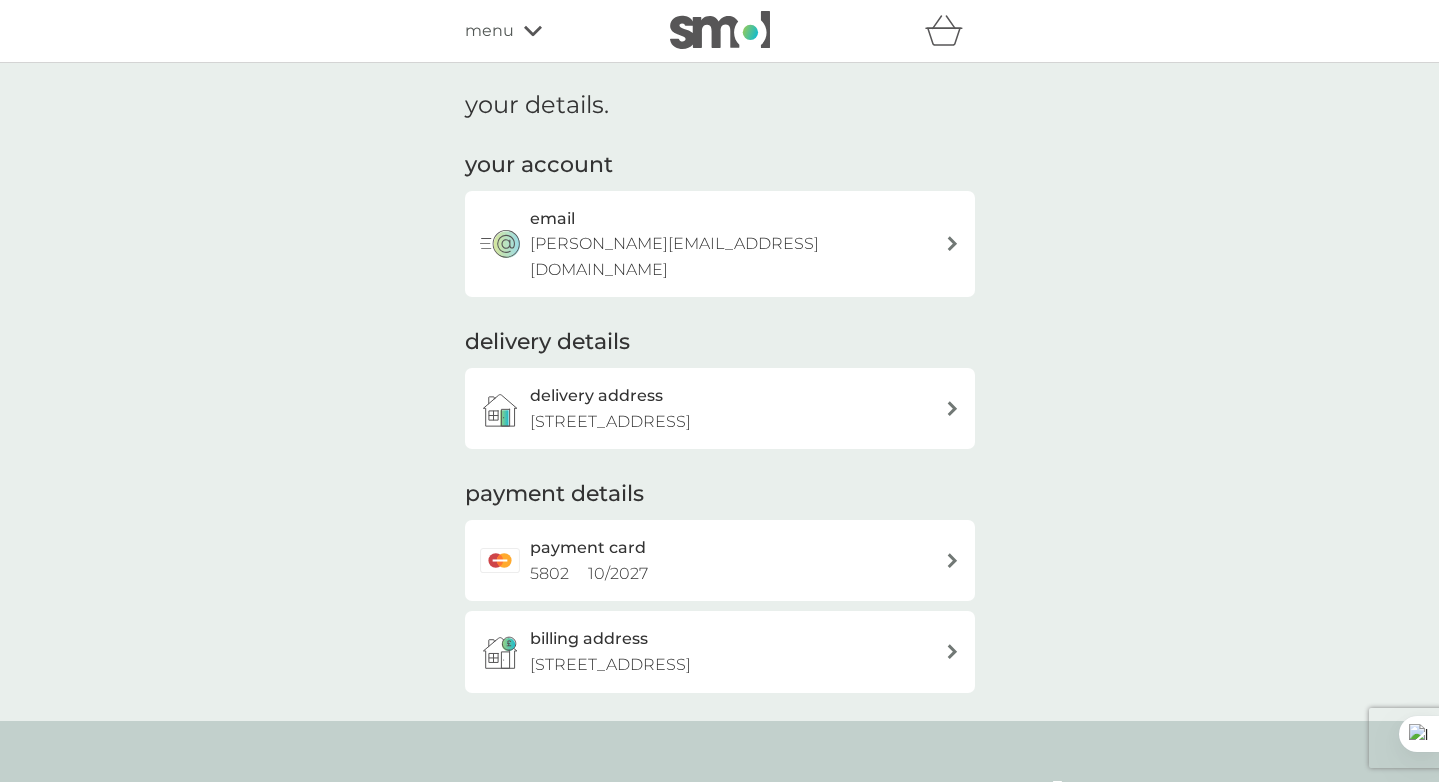 click on "menu" at bounding box center (489, 31) 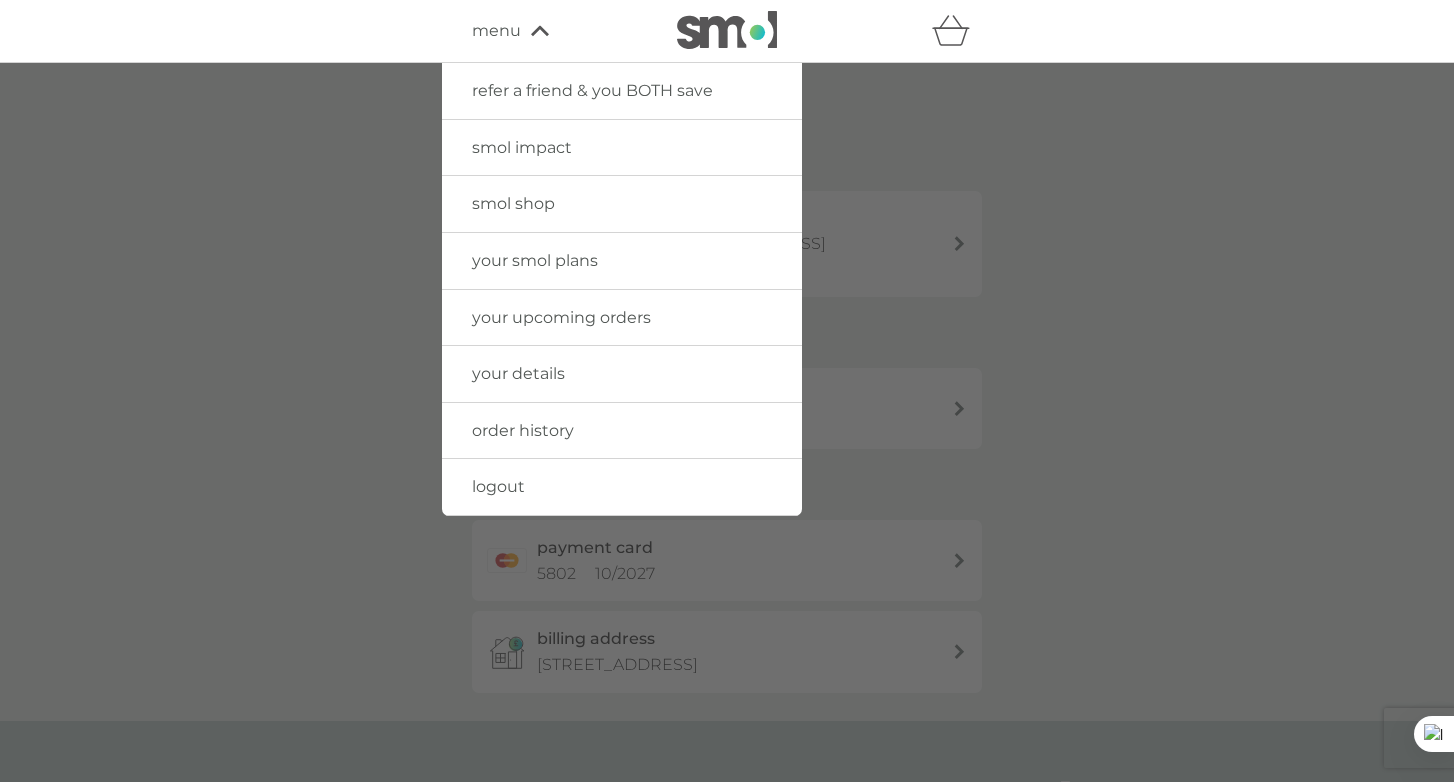 click on "your smol plans" at bounding box center [535, 260] 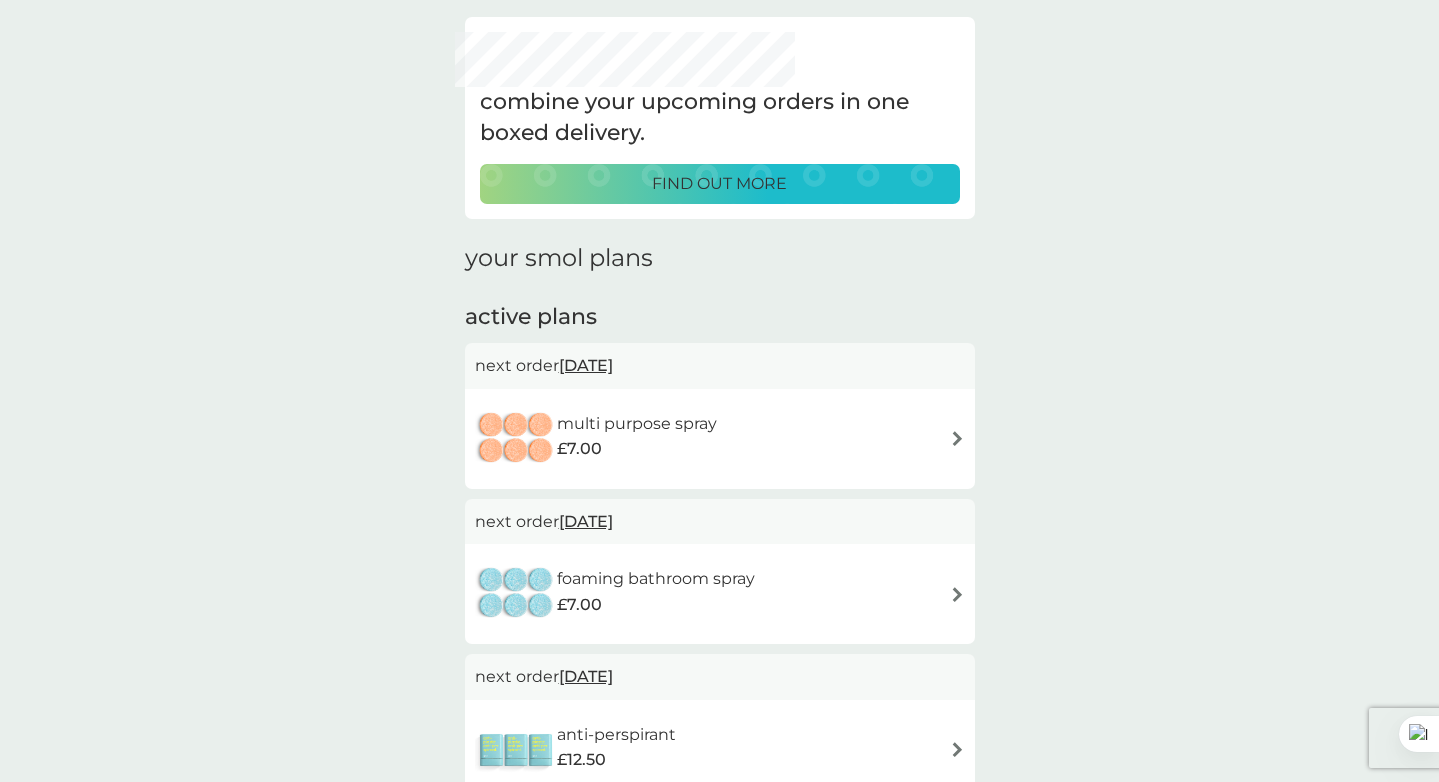 scroll, scrollTop: 0, scrollLeft: 0, axis: both 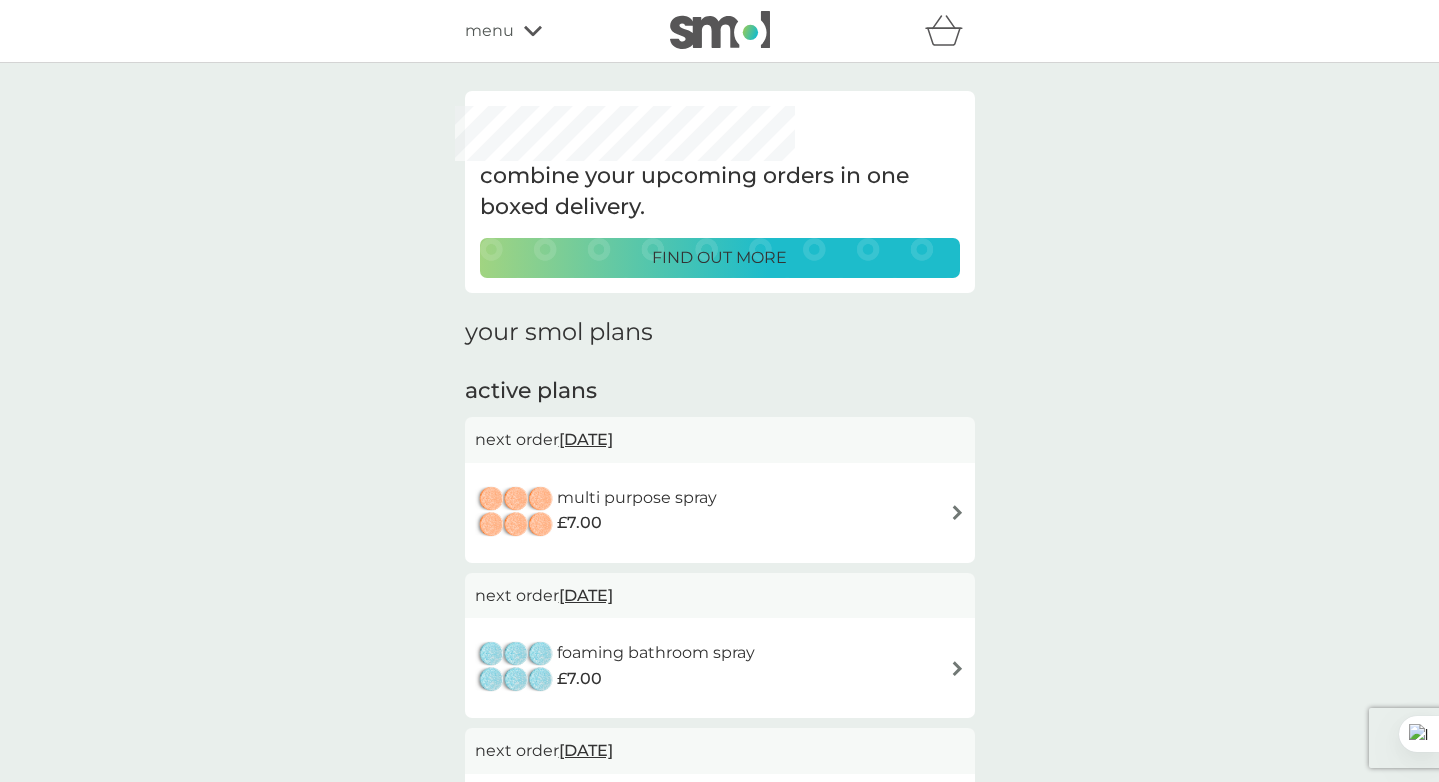 click on "find out more" at bounding box center [719, 258] 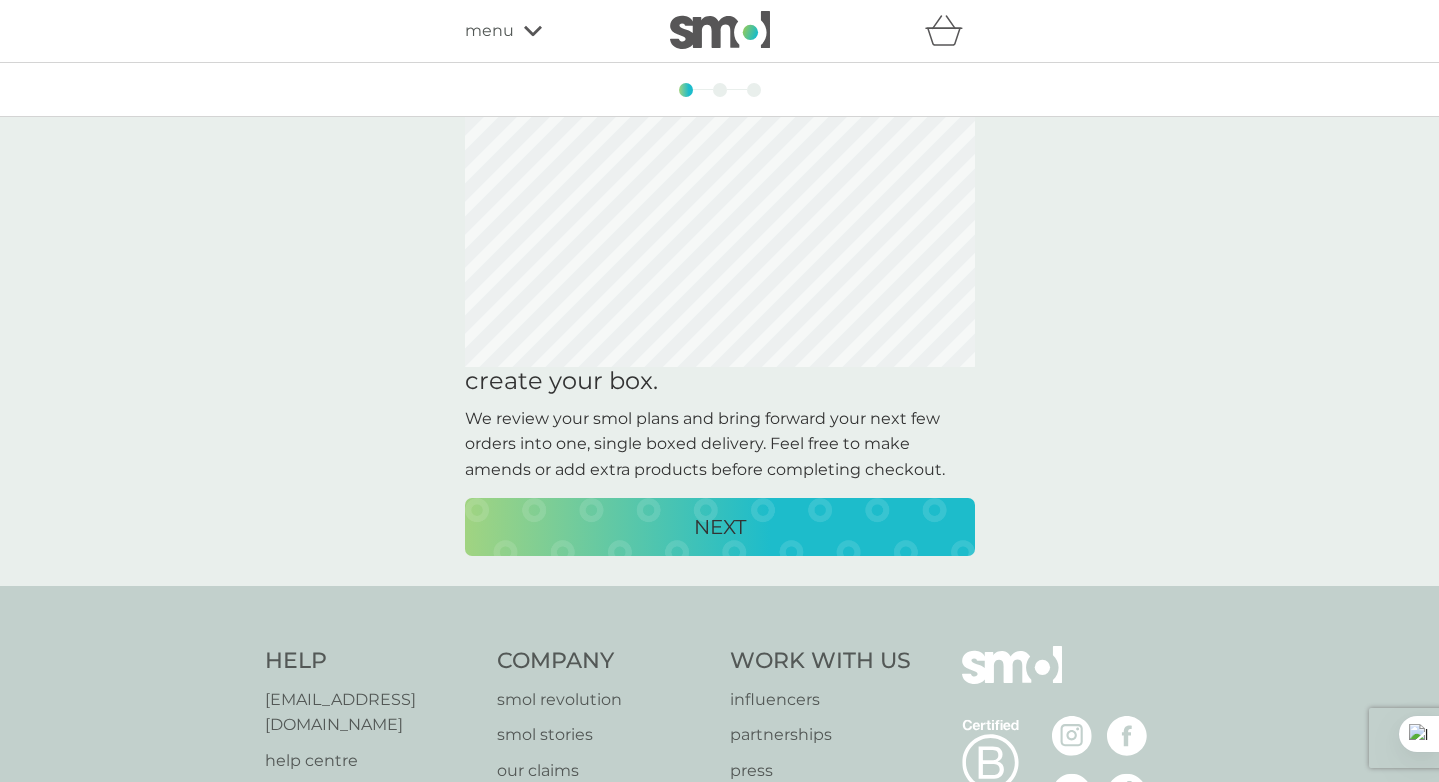 click on "NEXT" at bounding box center (720, 527) 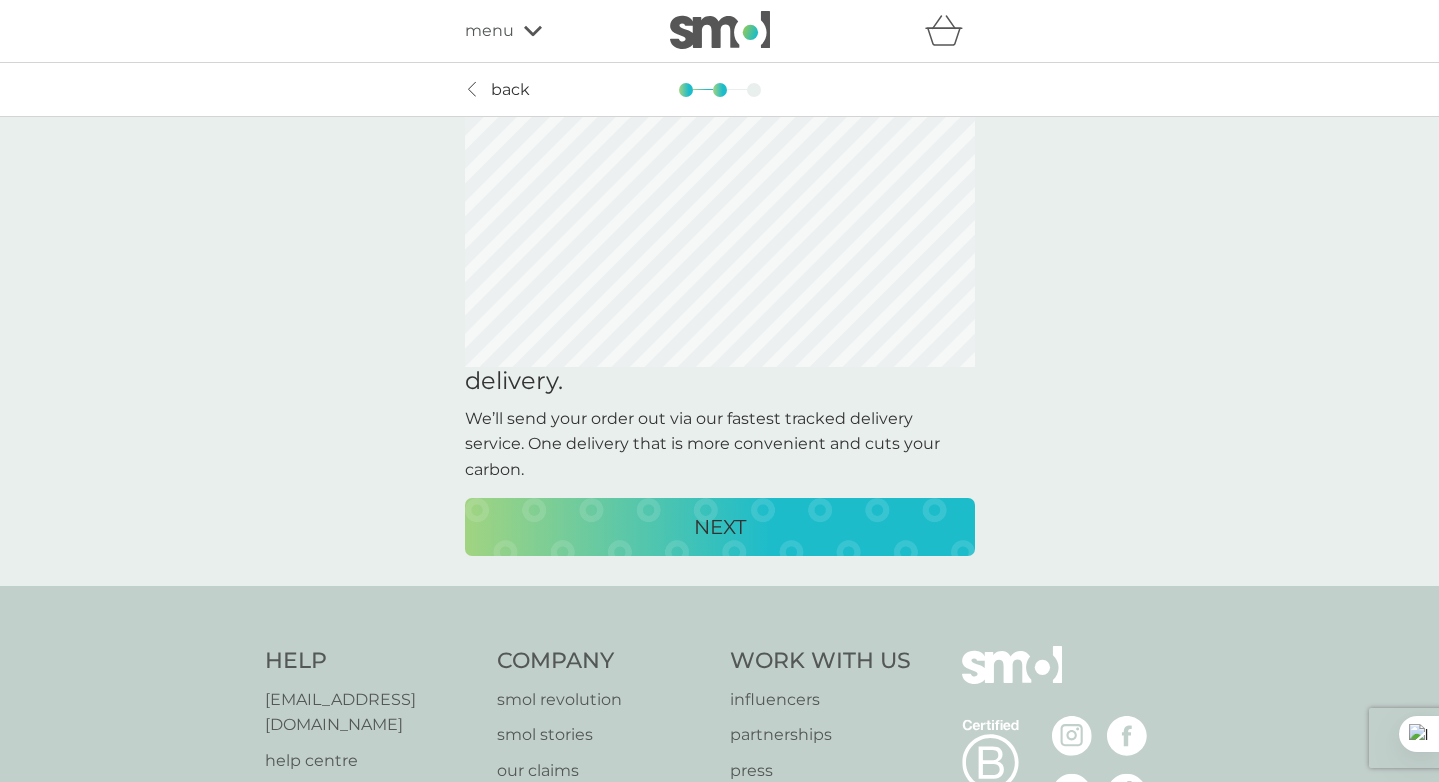 click on "NEXT" at bounding box center [720, 527] 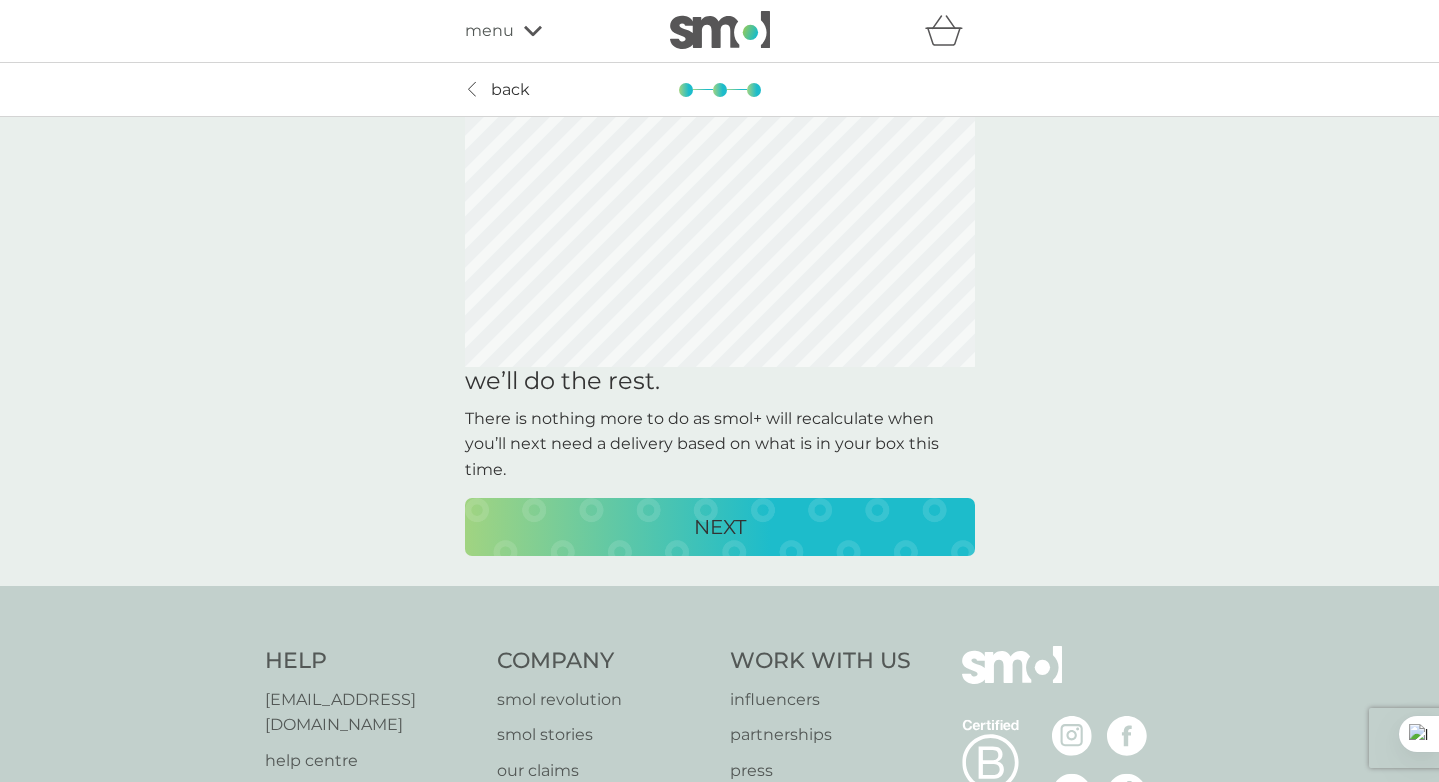 click on "back" at bounding box center [510, 90] 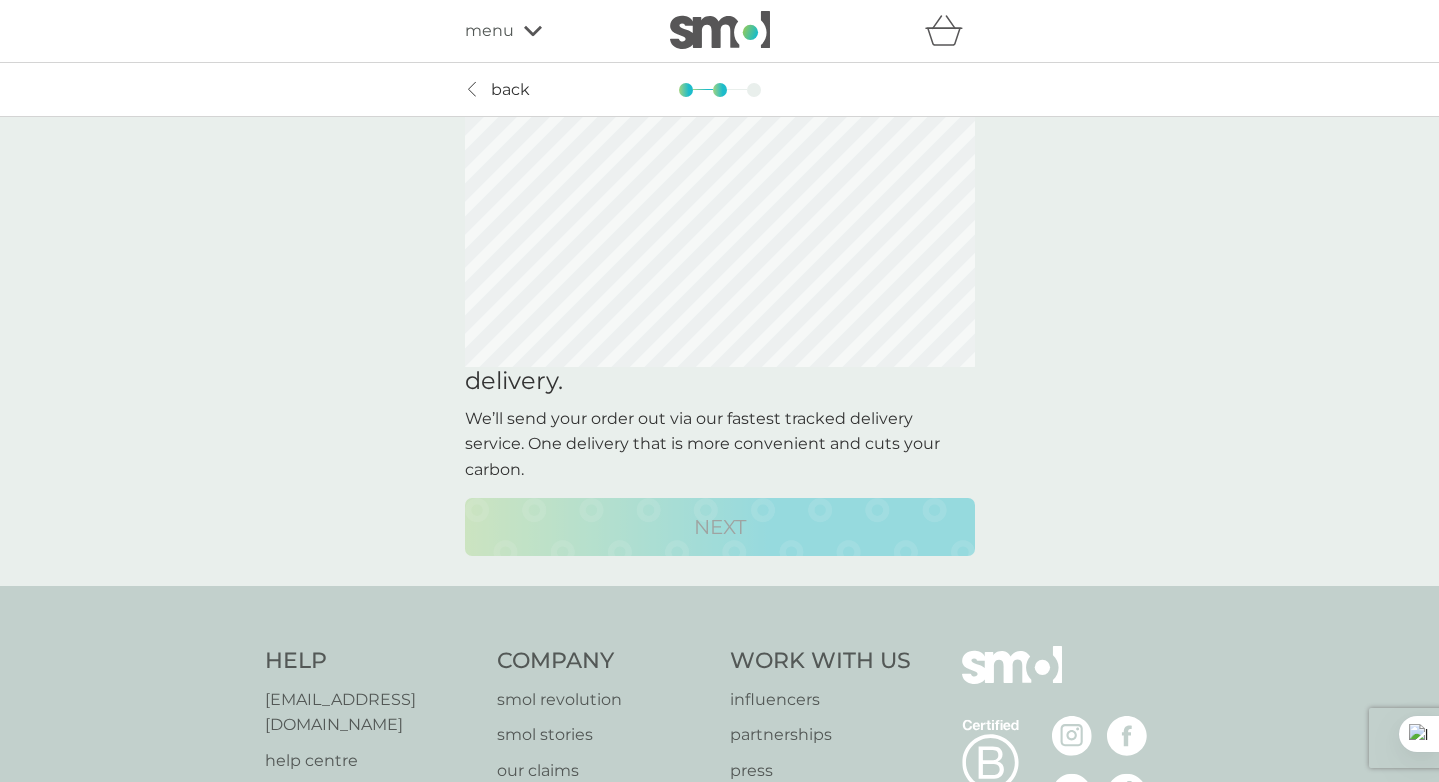 click on "back" at bounding box center (510, 90) 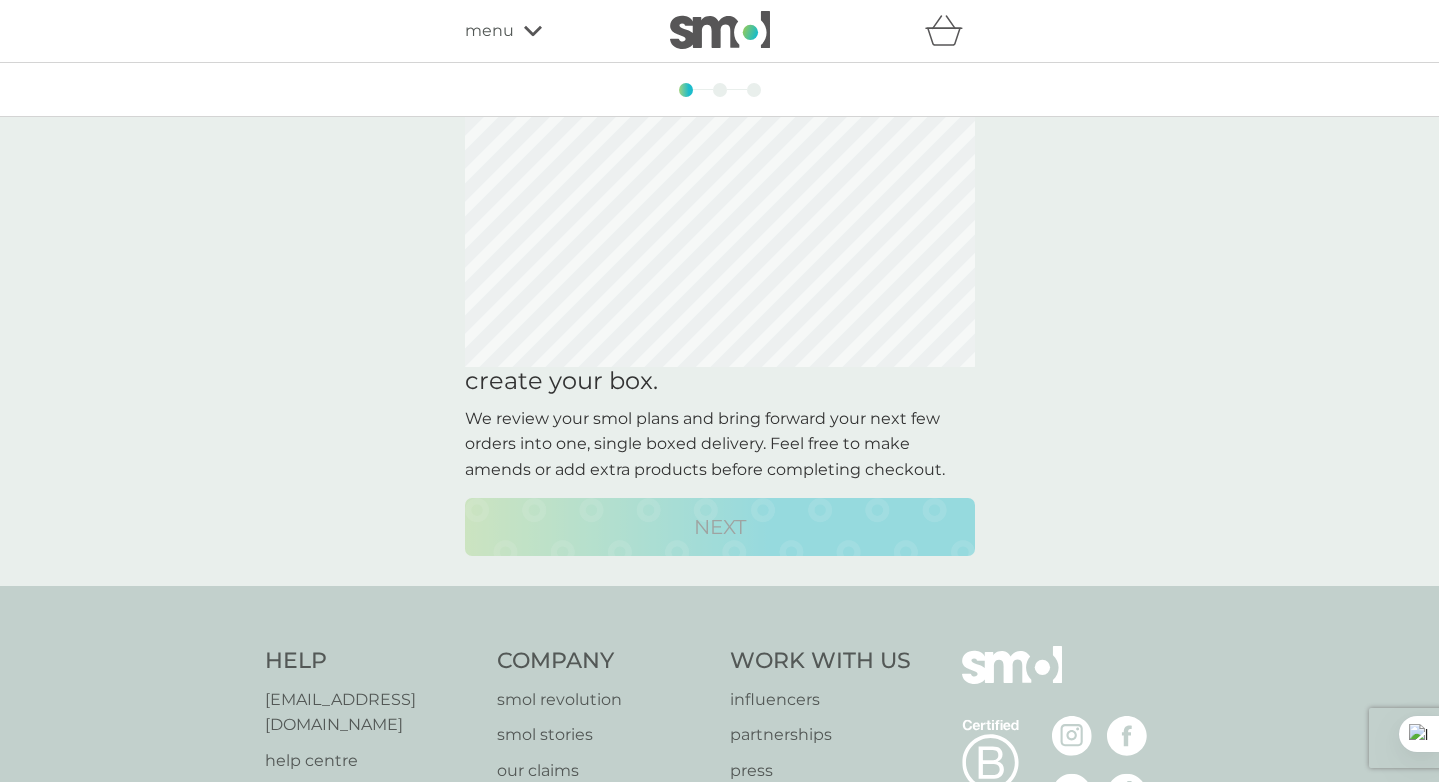 click on "menu" at bounding box center [489, 31] 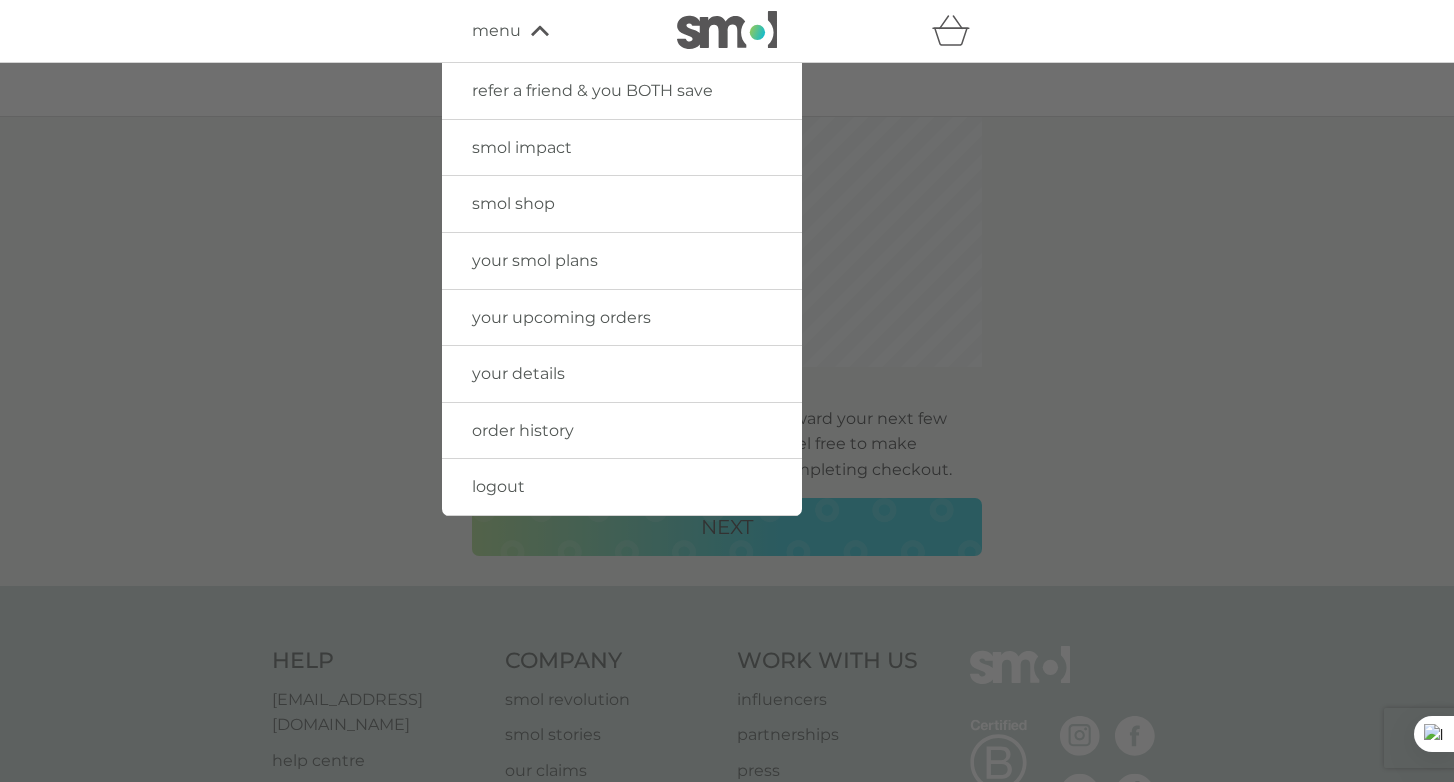 click on "your upcoming orders" at bounding box center [561, 317] 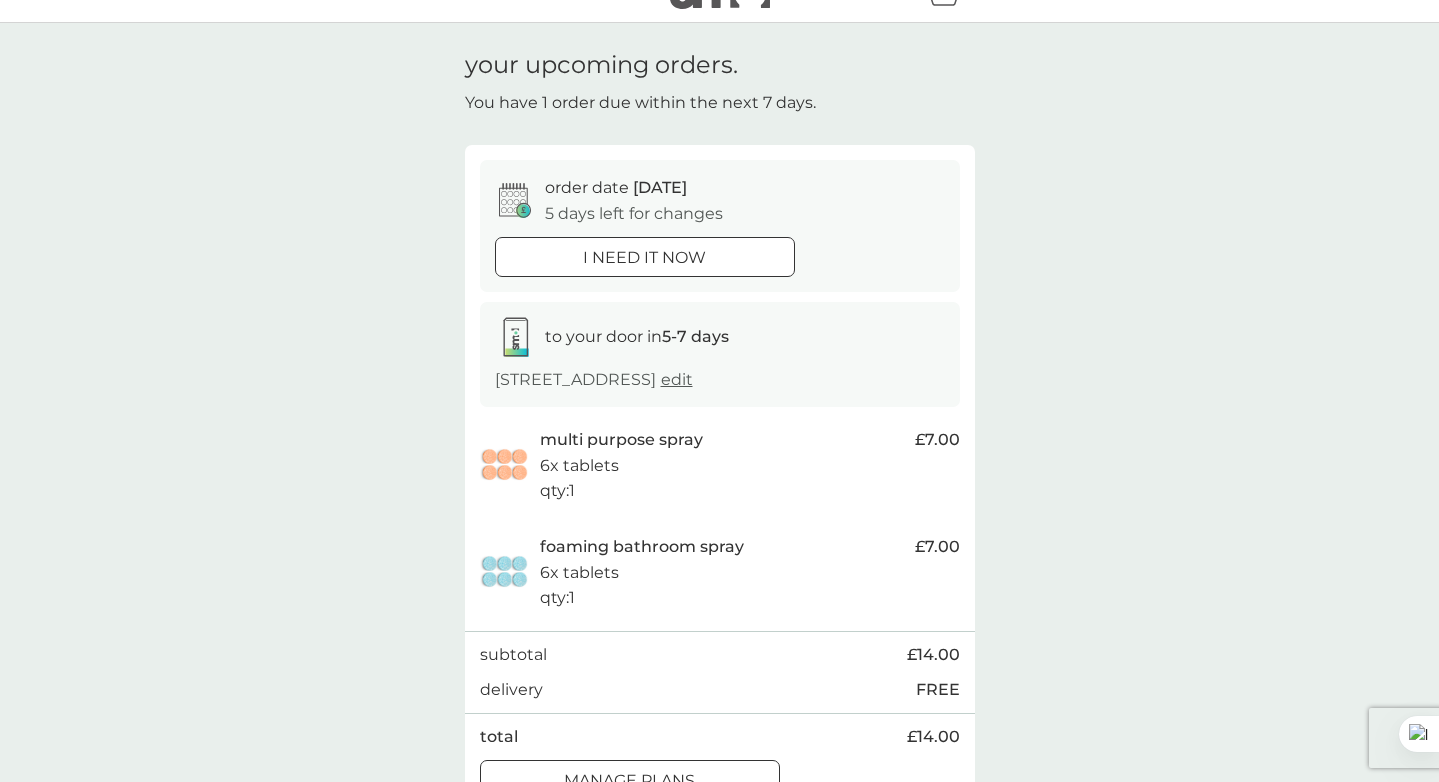 scroll, scrollTop: 0, scrollLeft: 0, axis: both 